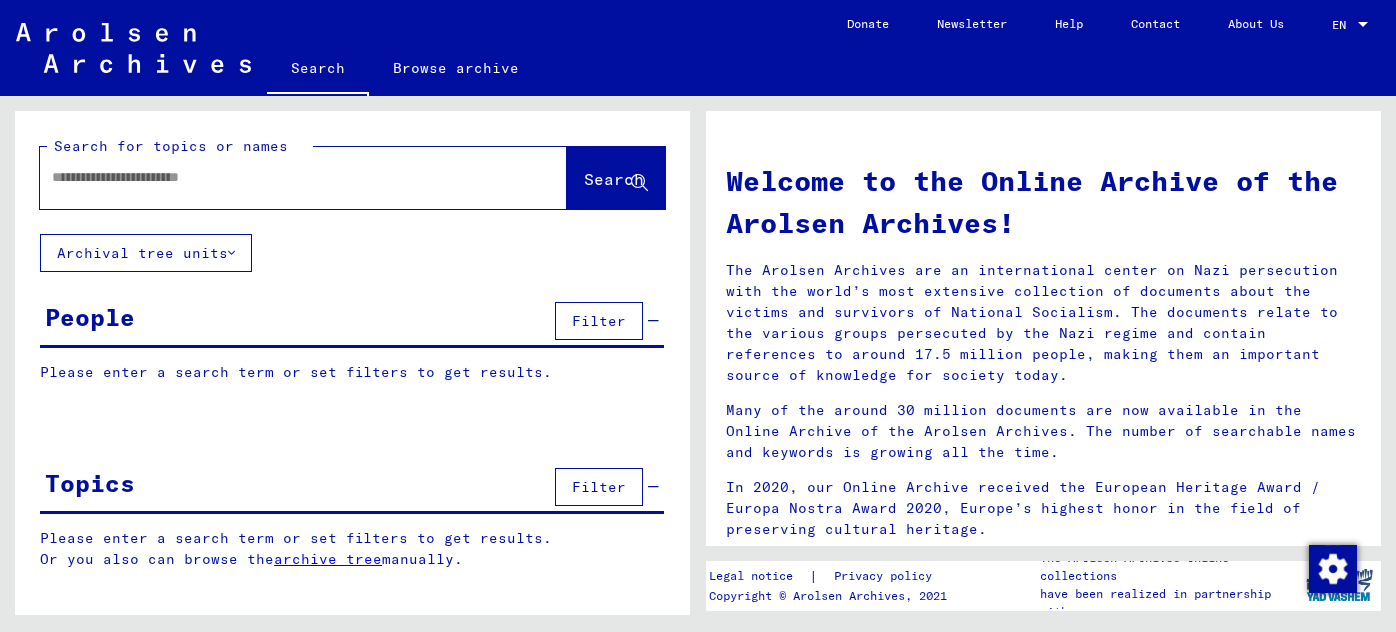scroll, scrollTop: 0, scrollLeft: 0, axis: both 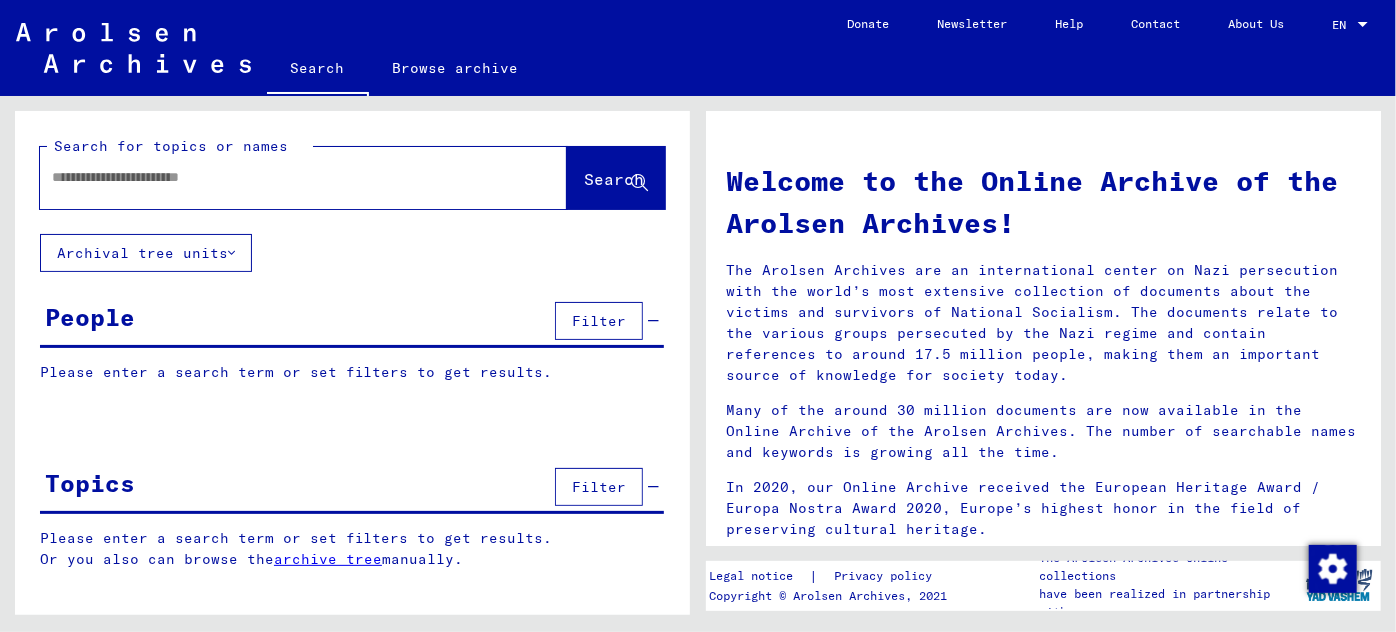 click 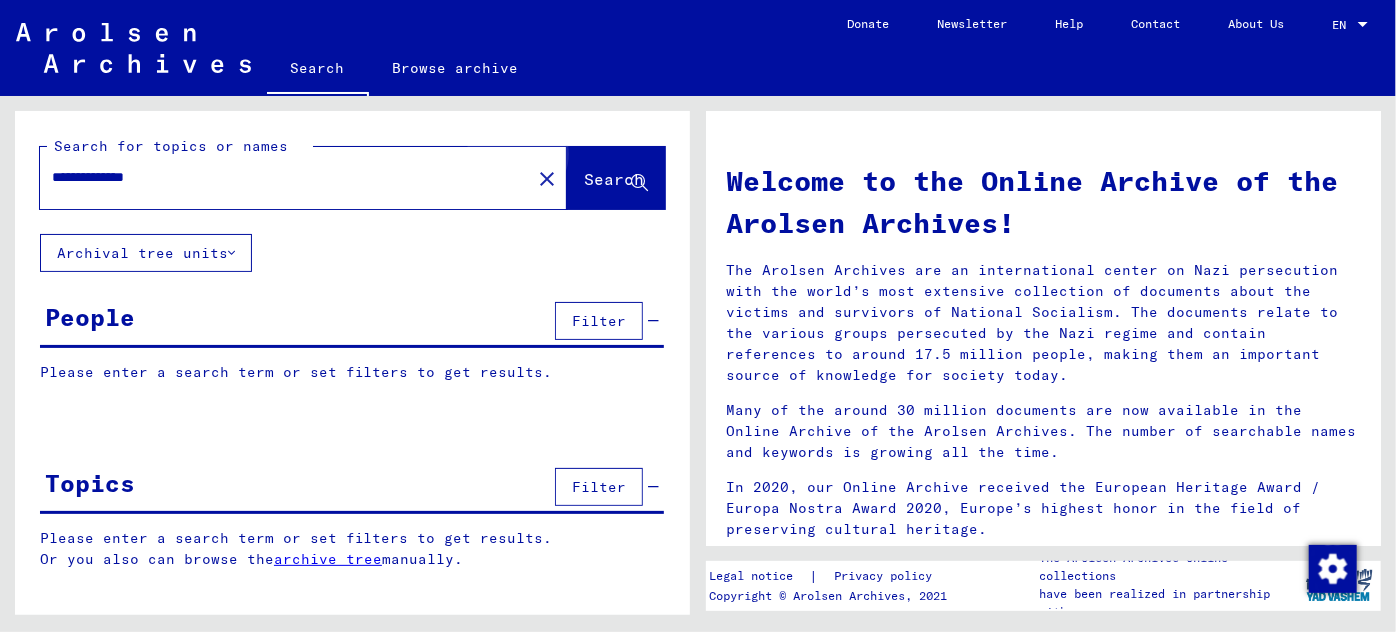 click on "Search" 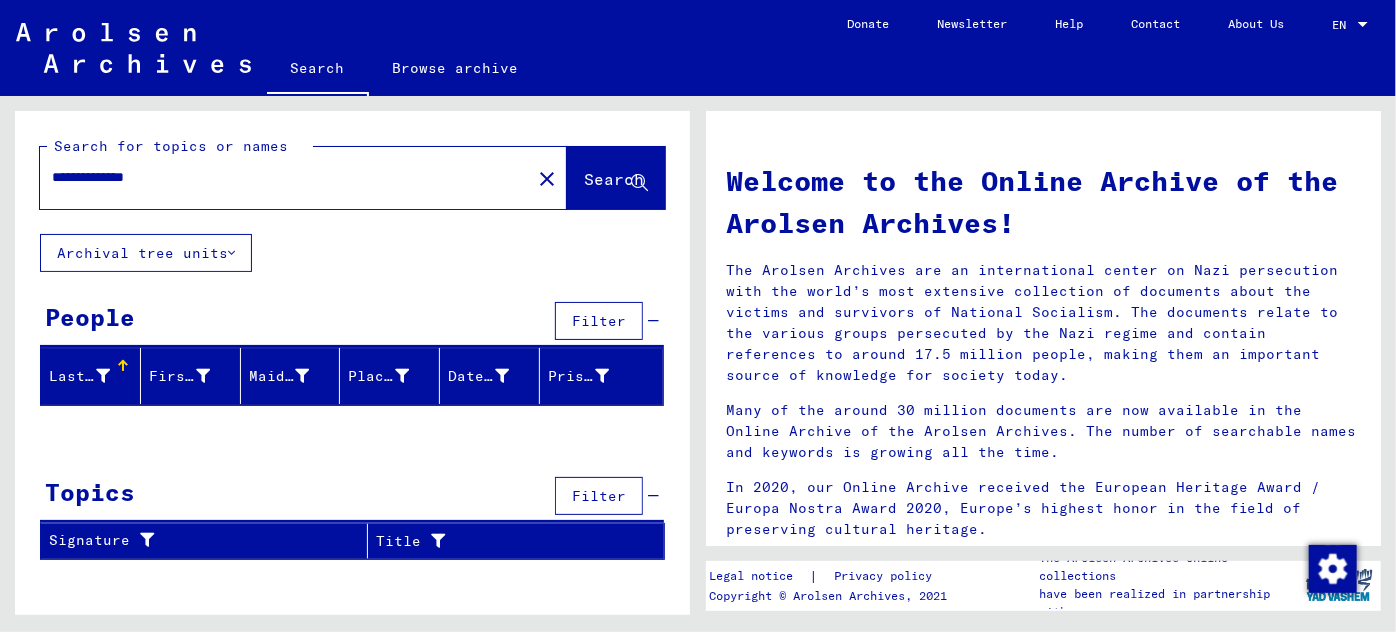drag, startPoint x: 96, startPoint y: 170, endPoint x: 99, endPoint y: 191, distance: 21.213203 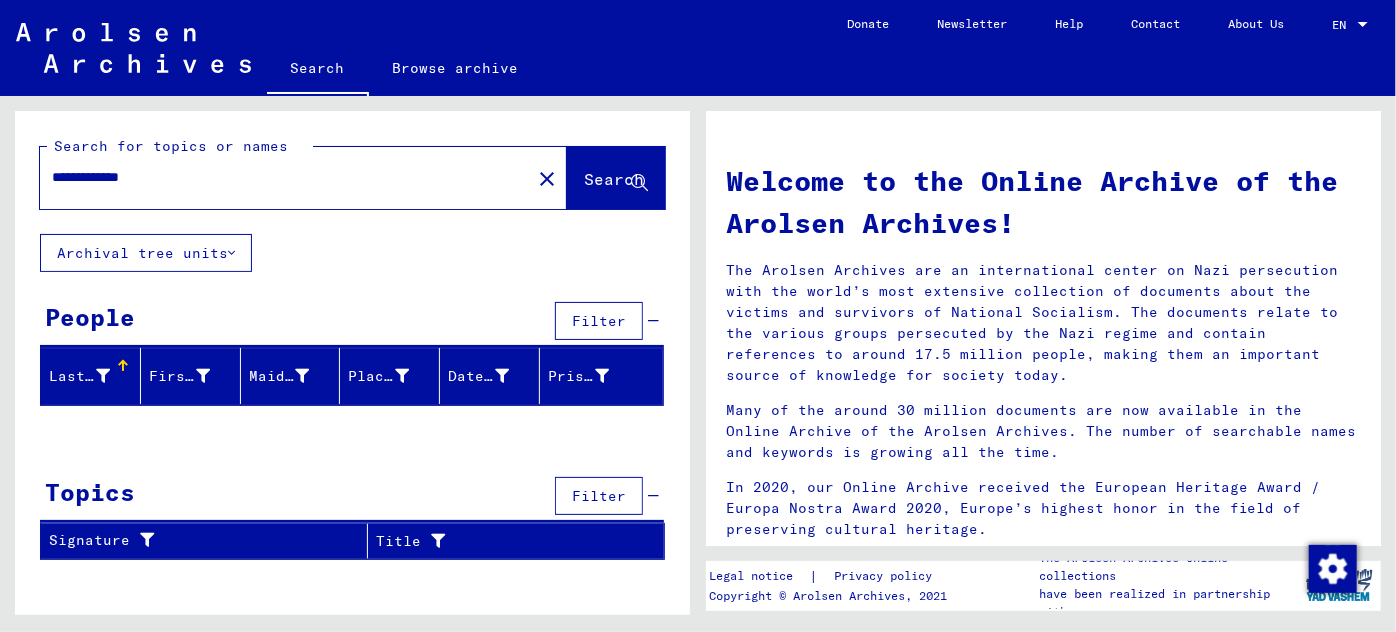 type on "**********" 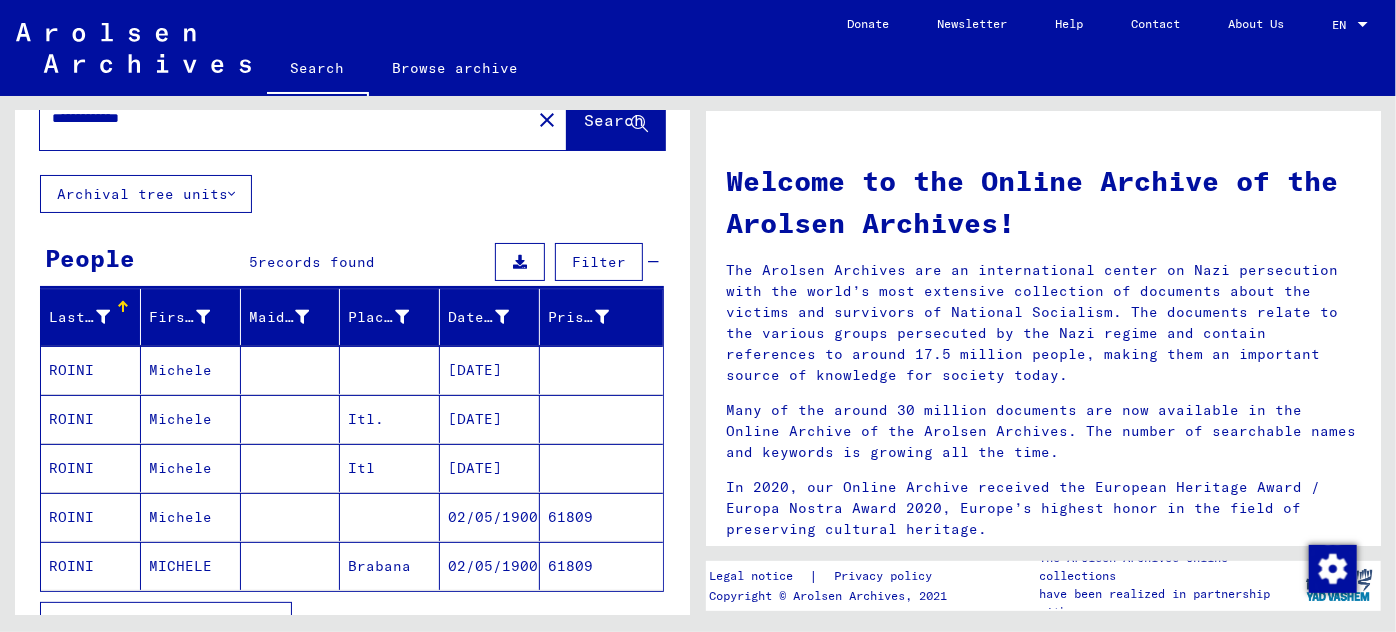 scroll, scrollTop: 181, scrollLeft: 0, axis: vertical 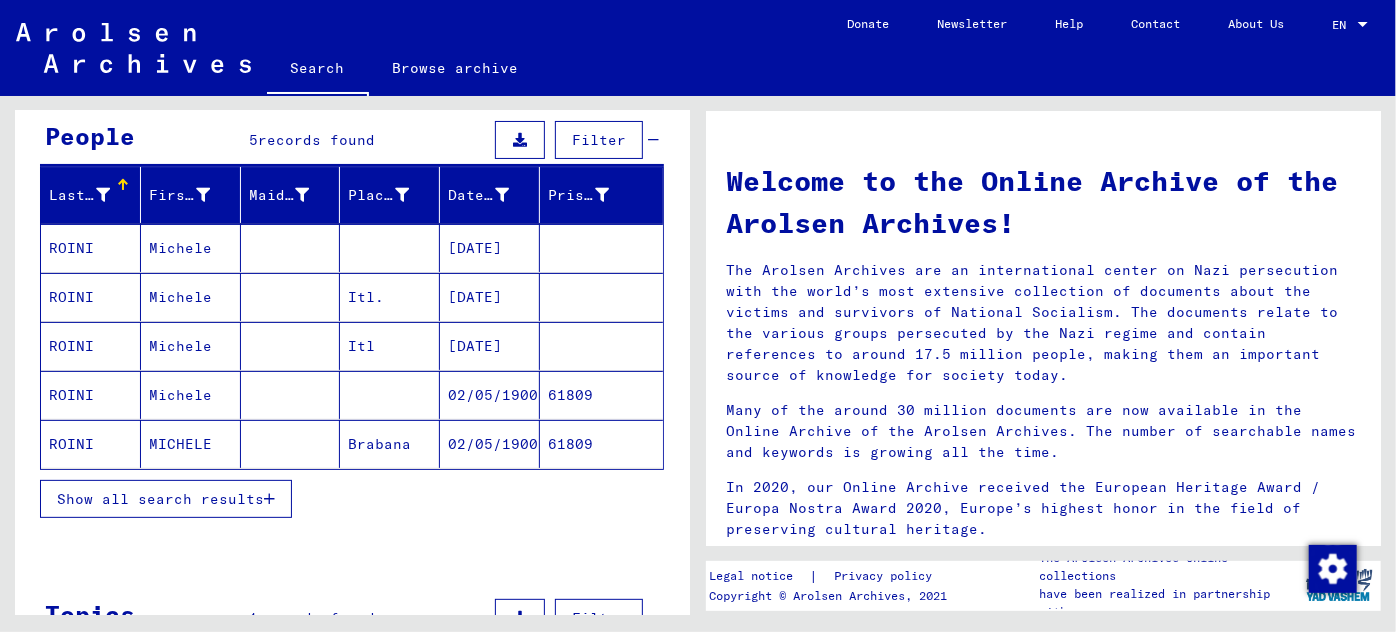 click on "Michele" at bounding box center (191, 444) 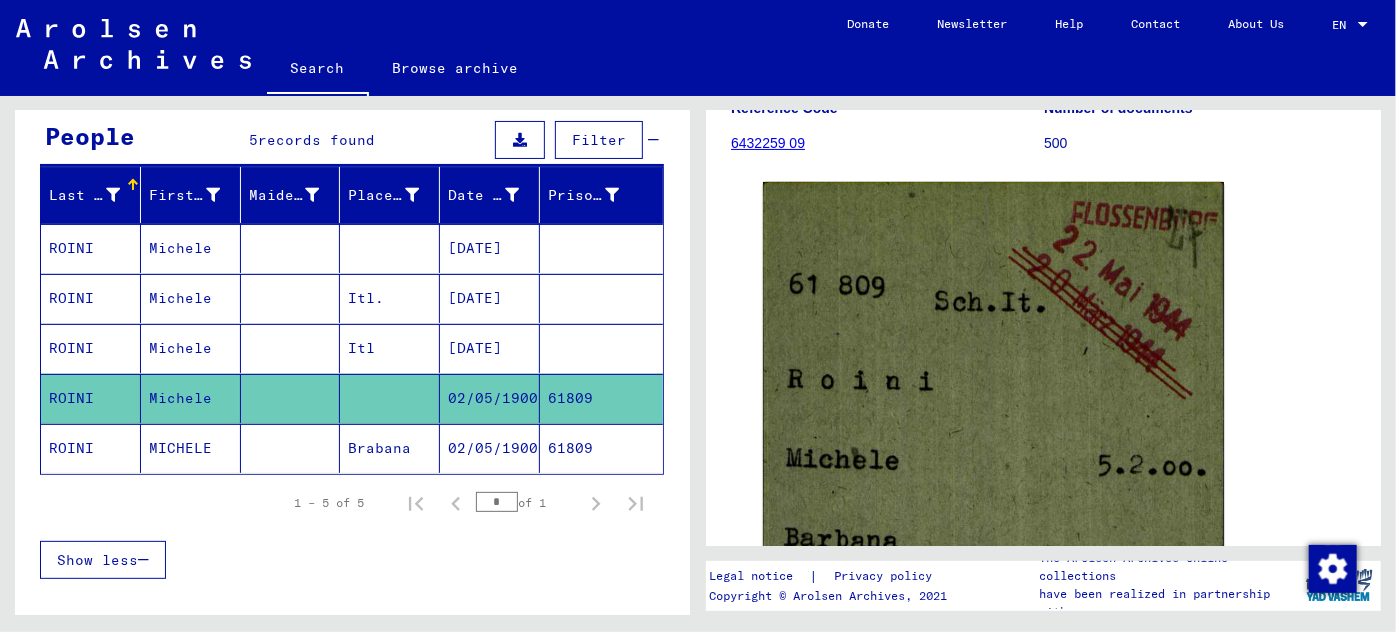 scroll, scrollTop: 363, scrollLeft: 0, axis: vertical 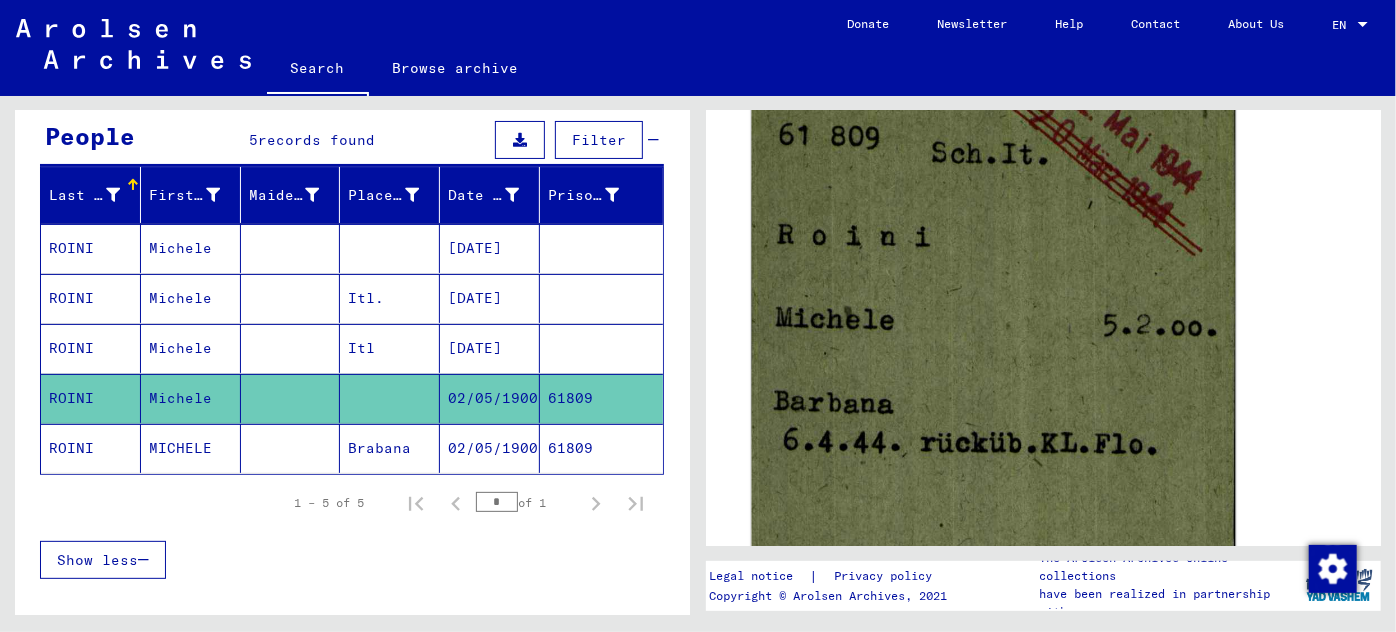 click 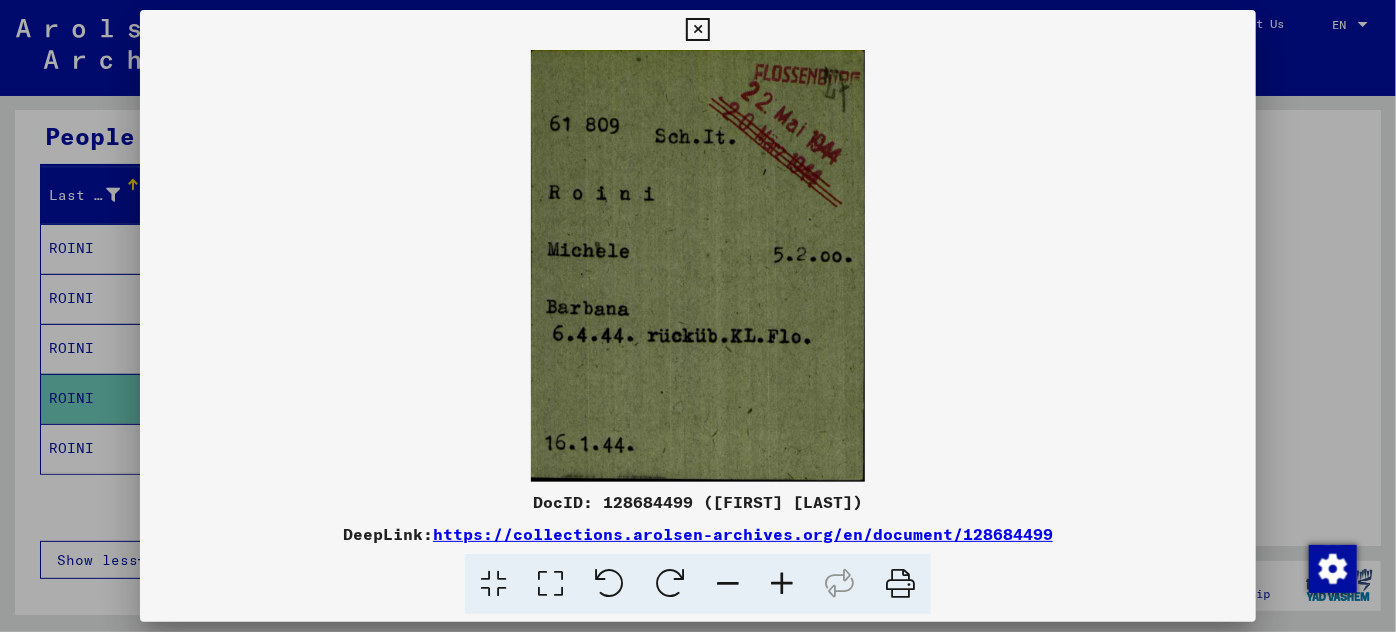 click at bounding box center [698, 316] 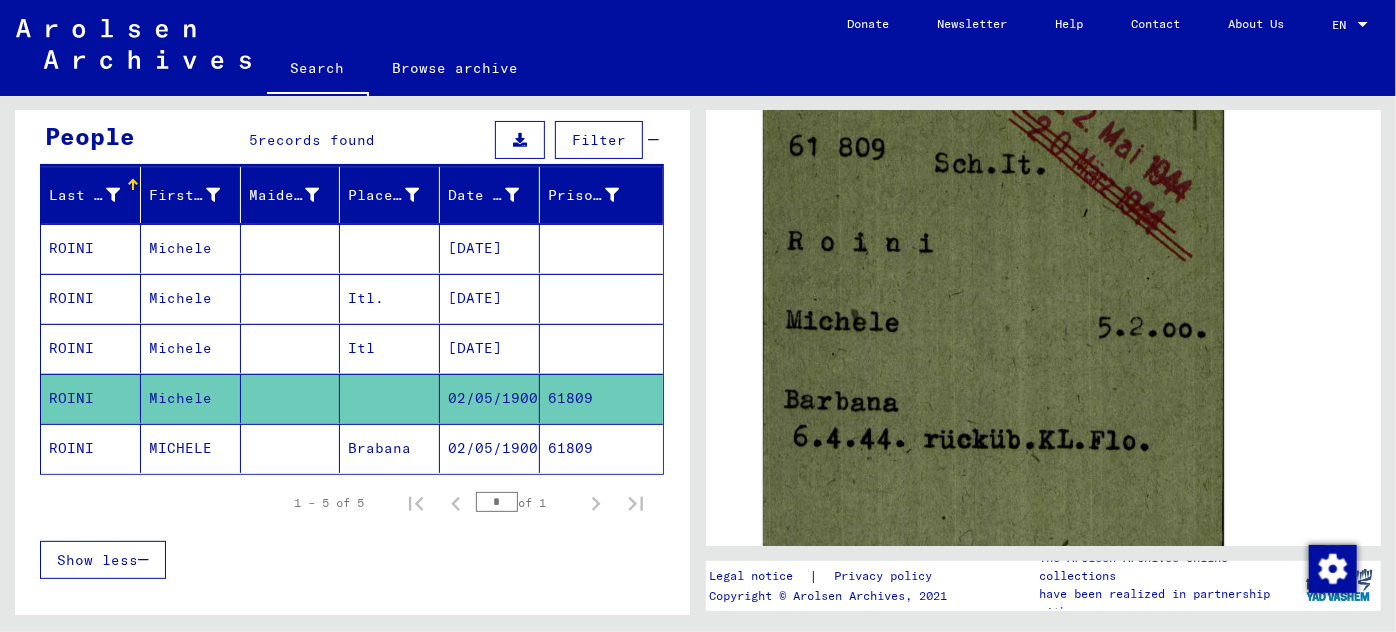 click on "02/05/1900" 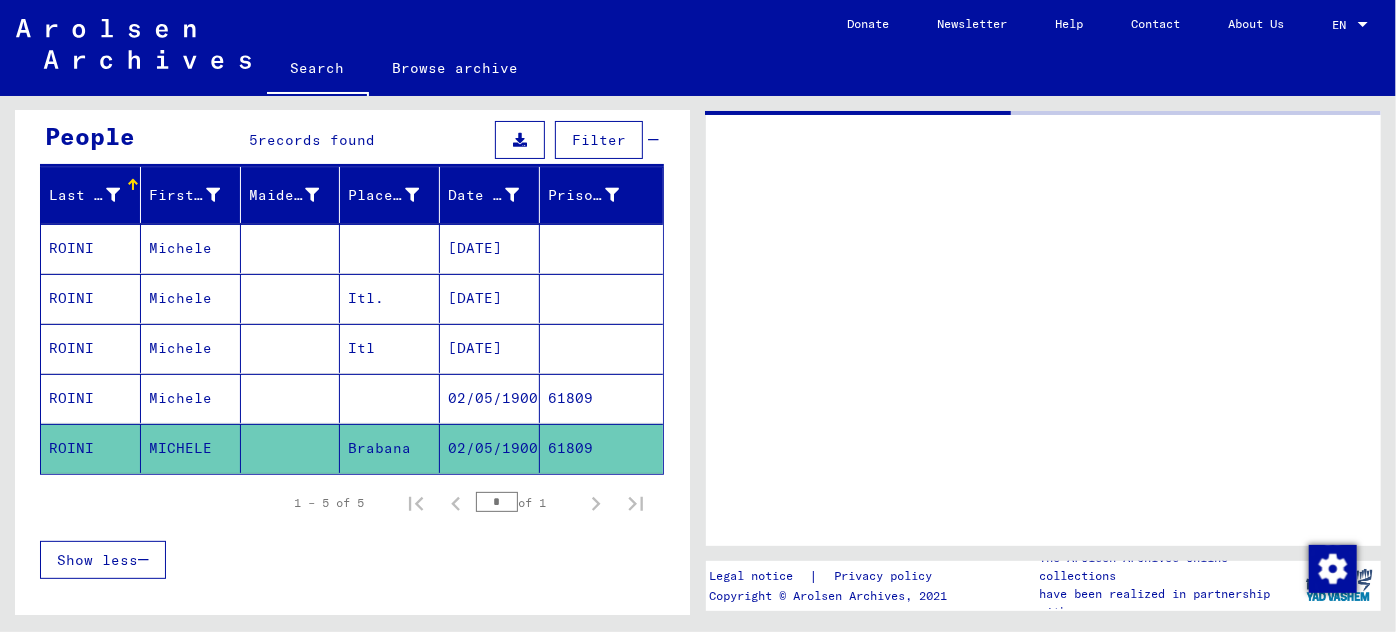 scroll, scrollTop: 0, scrollLeft: 0, axis: both 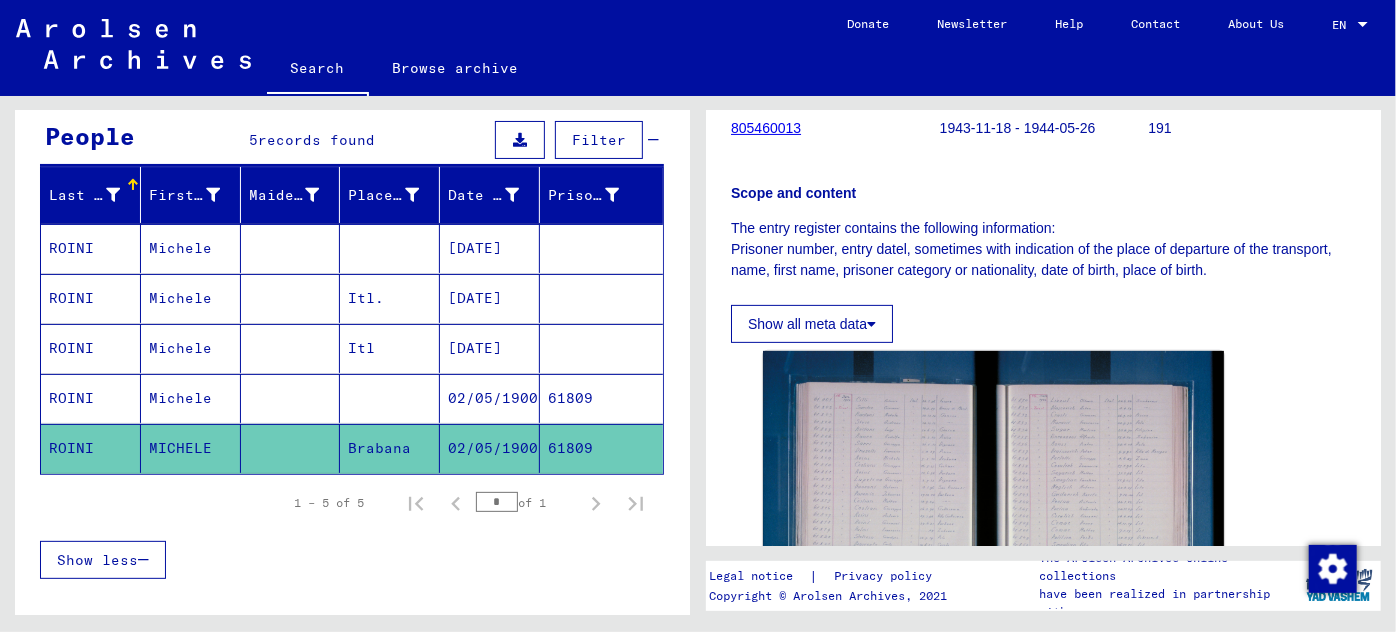 click on "Michele" at bounding box center [191, 348] 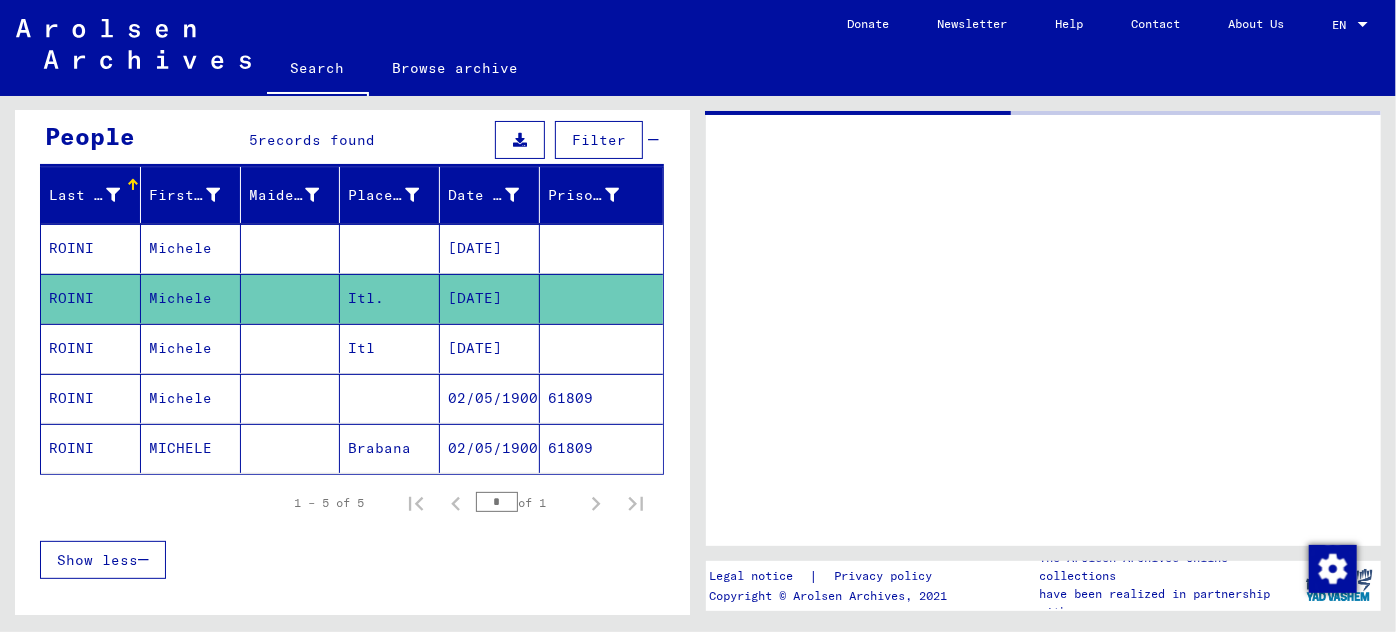 scroll, scrollTop: 0, scrollLeft: 0, axis: both 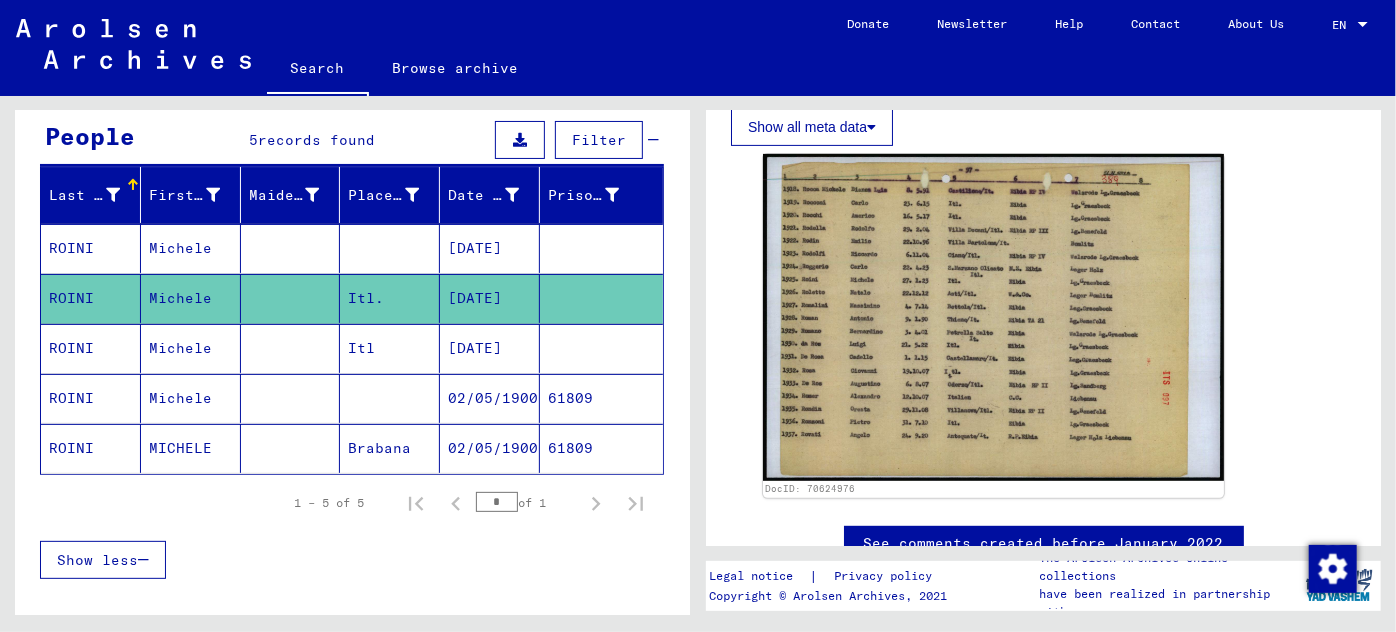 click on "[DATE]" at bounding box center [490, 298] 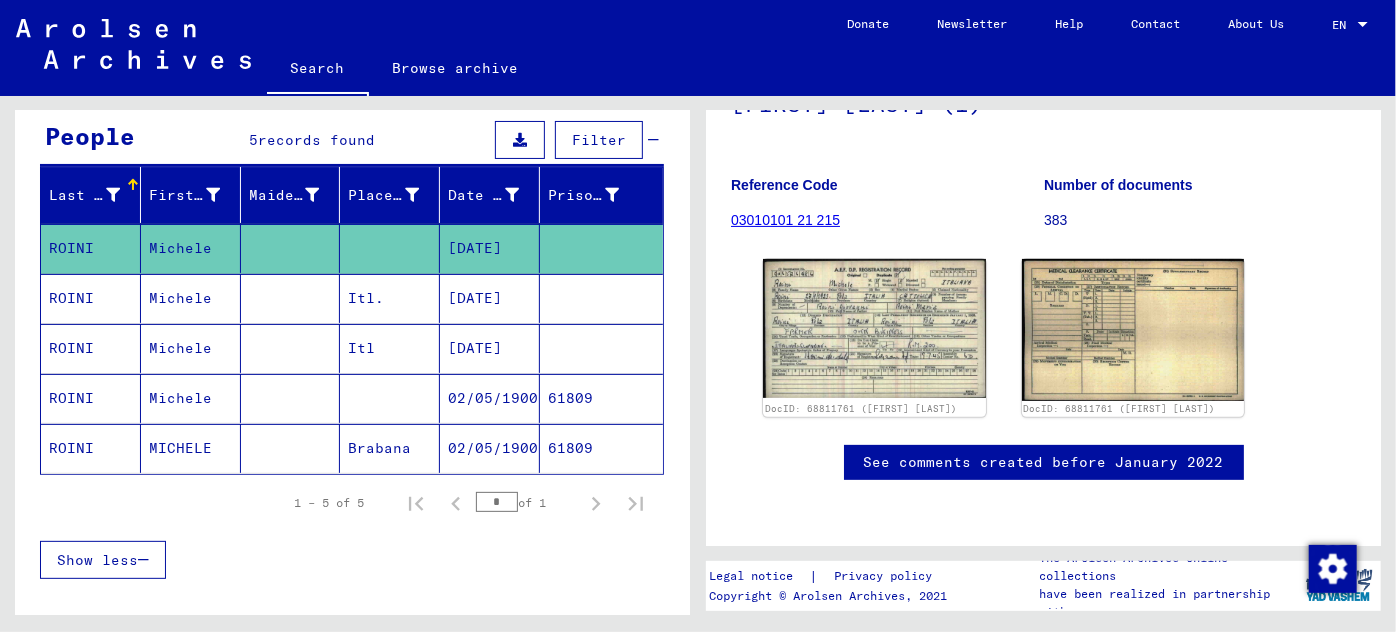 scroll, scrollTop: 272, scrollLeft: 0, axis: vertical 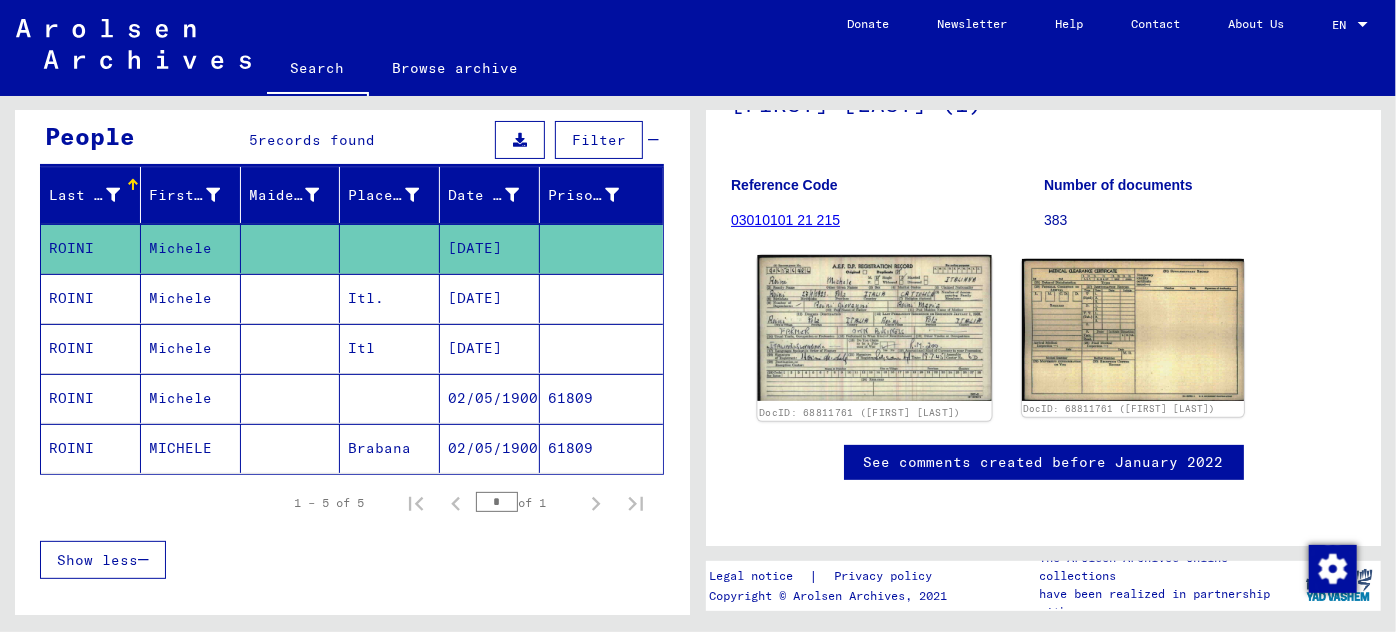 click 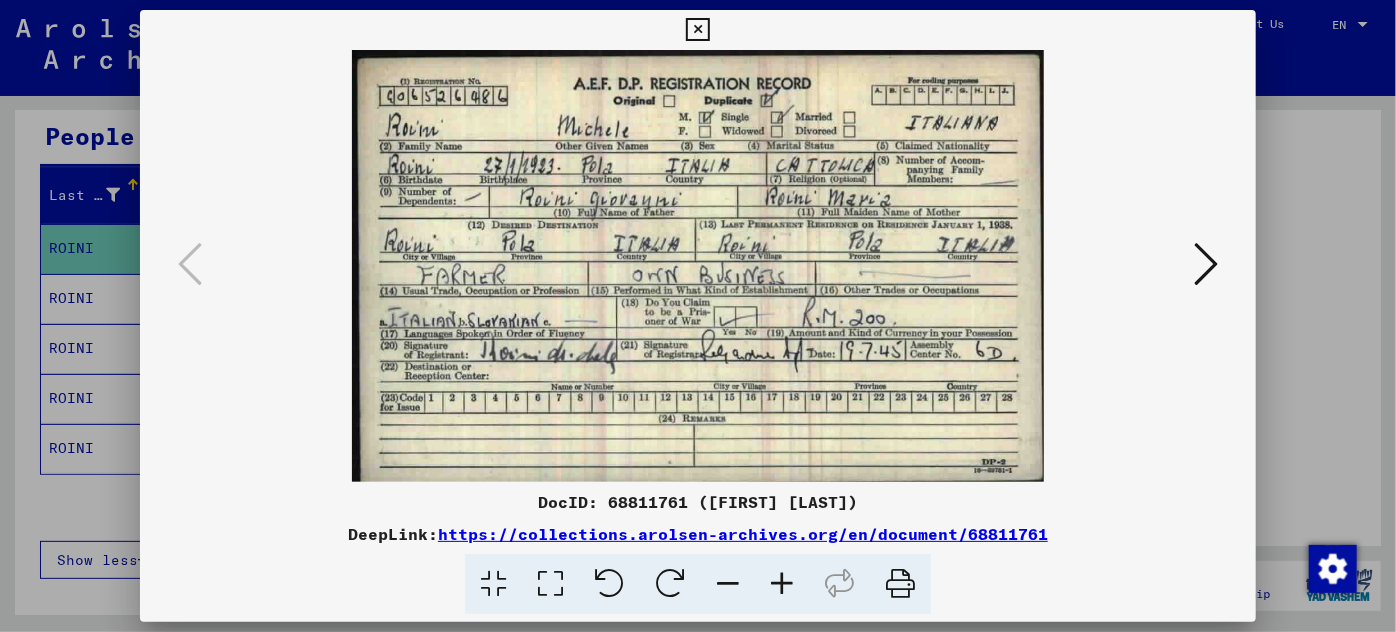click at bounding box center (782, 584) 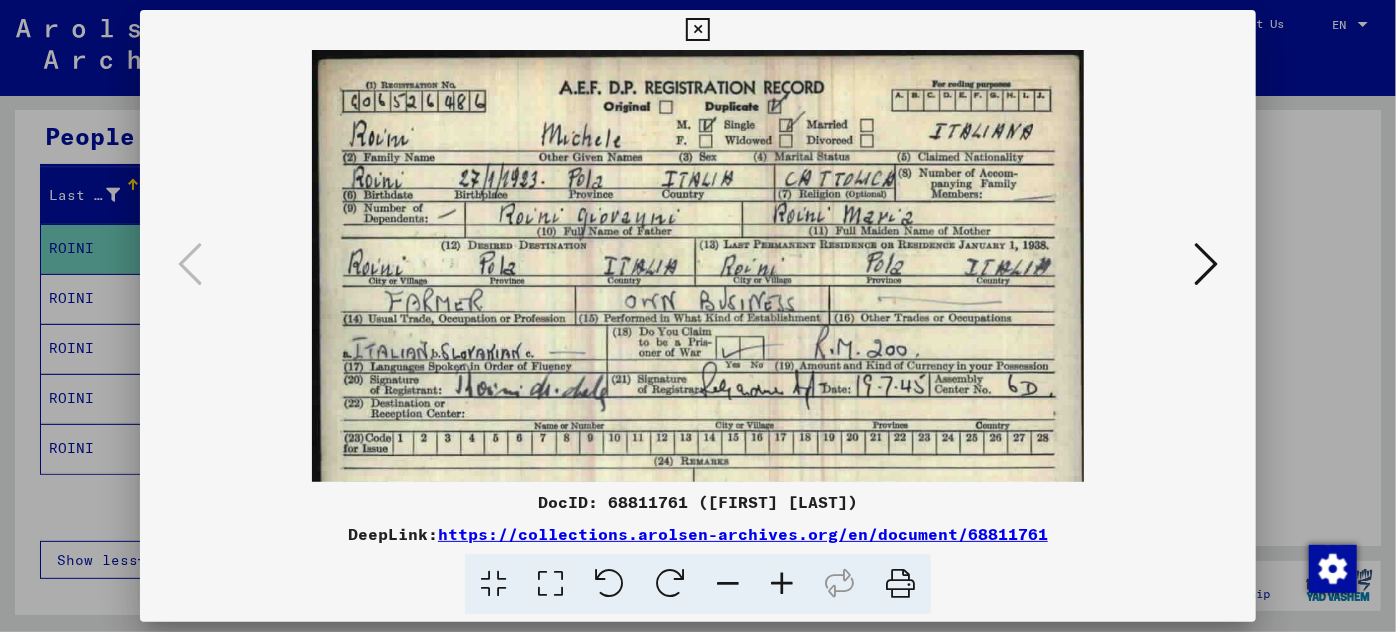 click at bounding box center (782, 584) 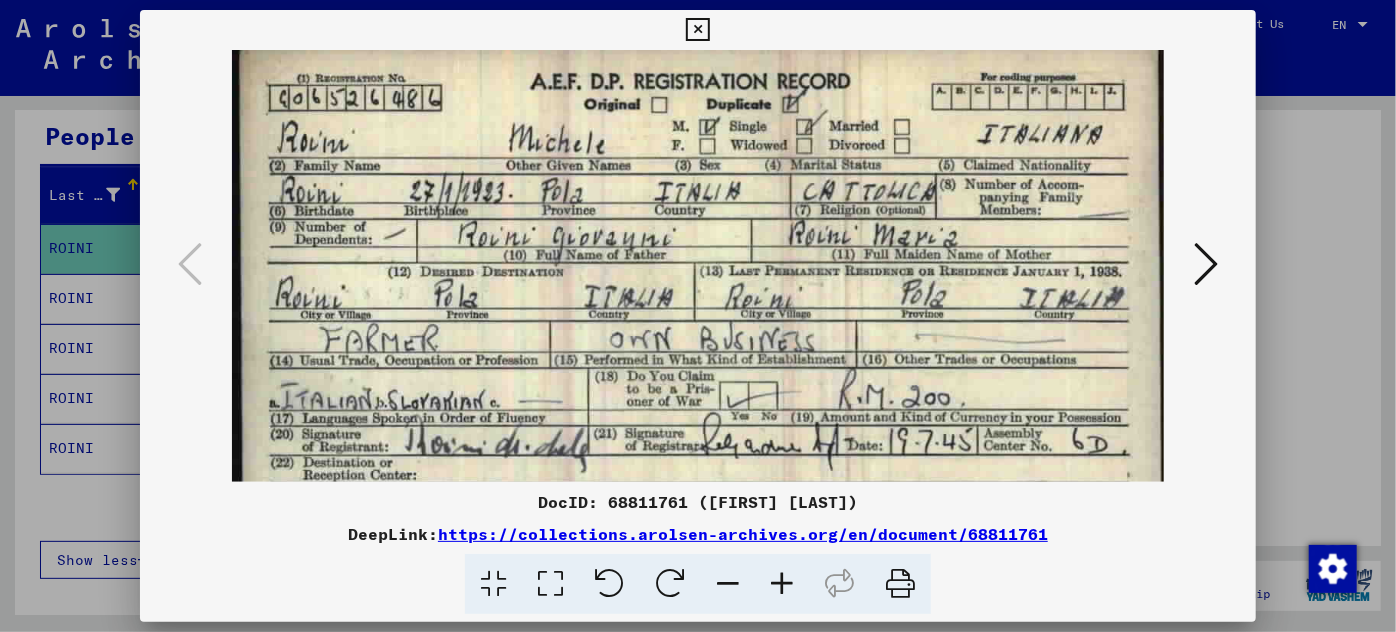 scroll, scrollTop: 0, scrollLeft: 0, axis: both 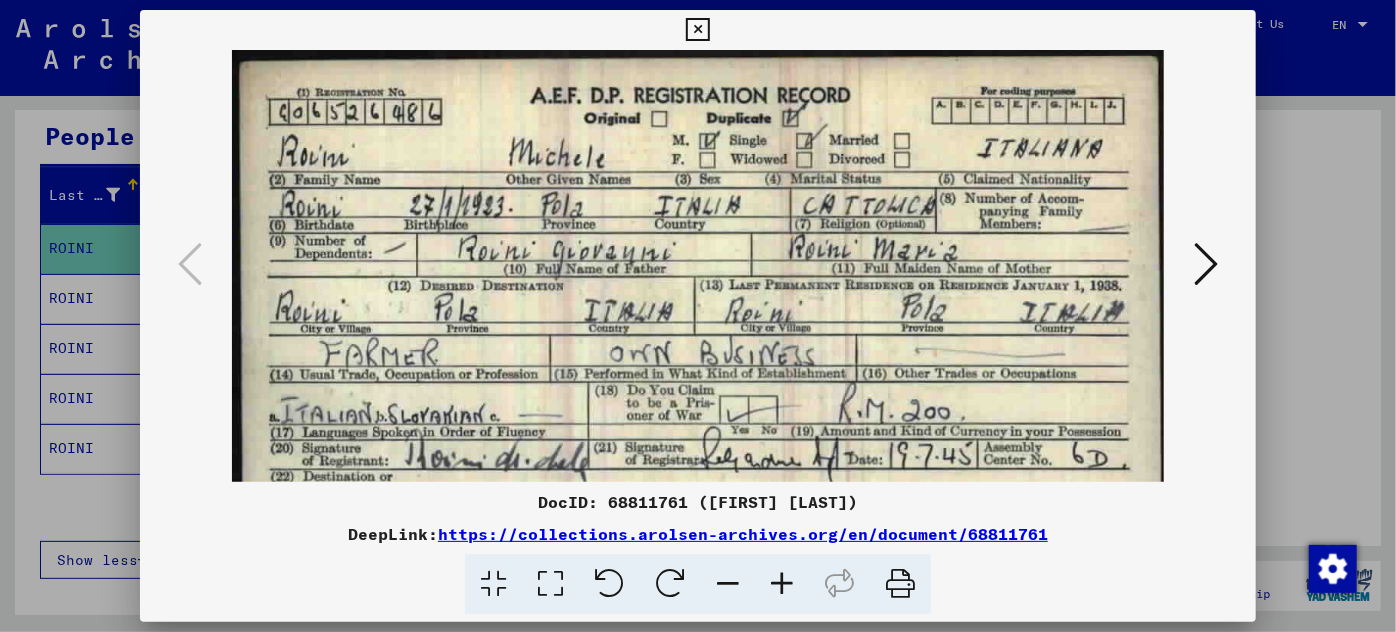 drag, startPoint x: 372, startPoint y: 278, endPoint x: 396, endPoint y: 300, distance: 32.55764 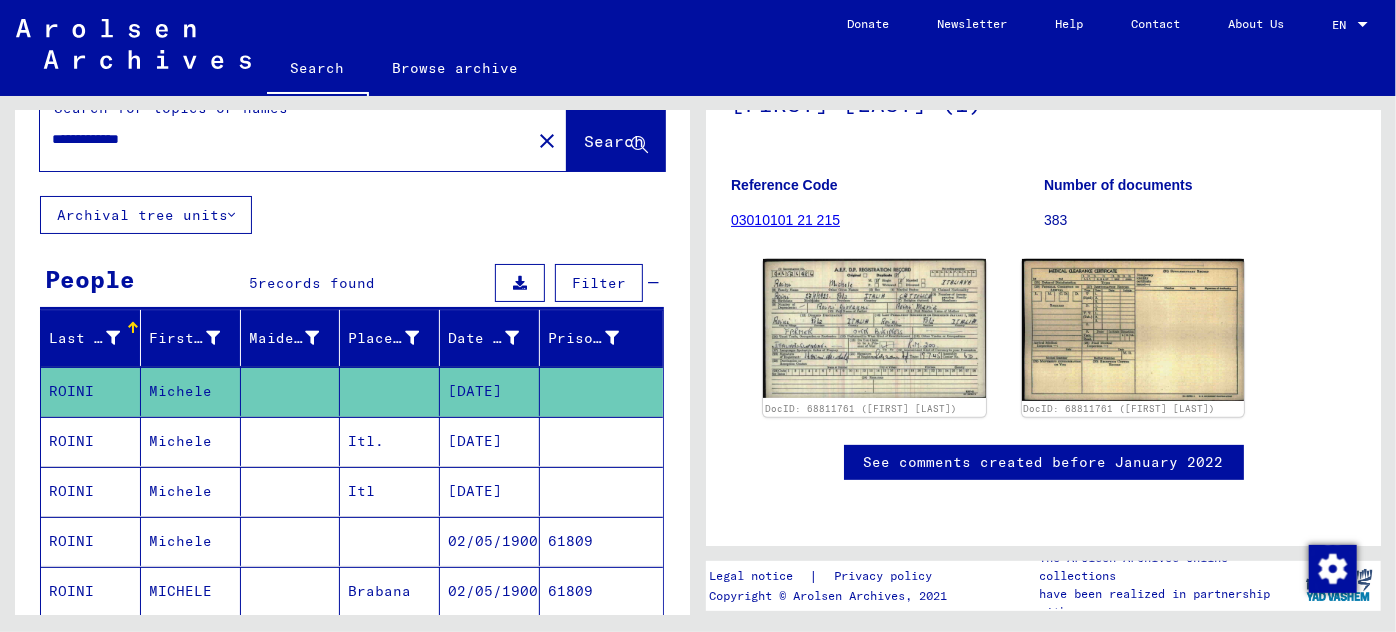 scroll, scrollTop: 0, scrollLeft: 0, axis: both 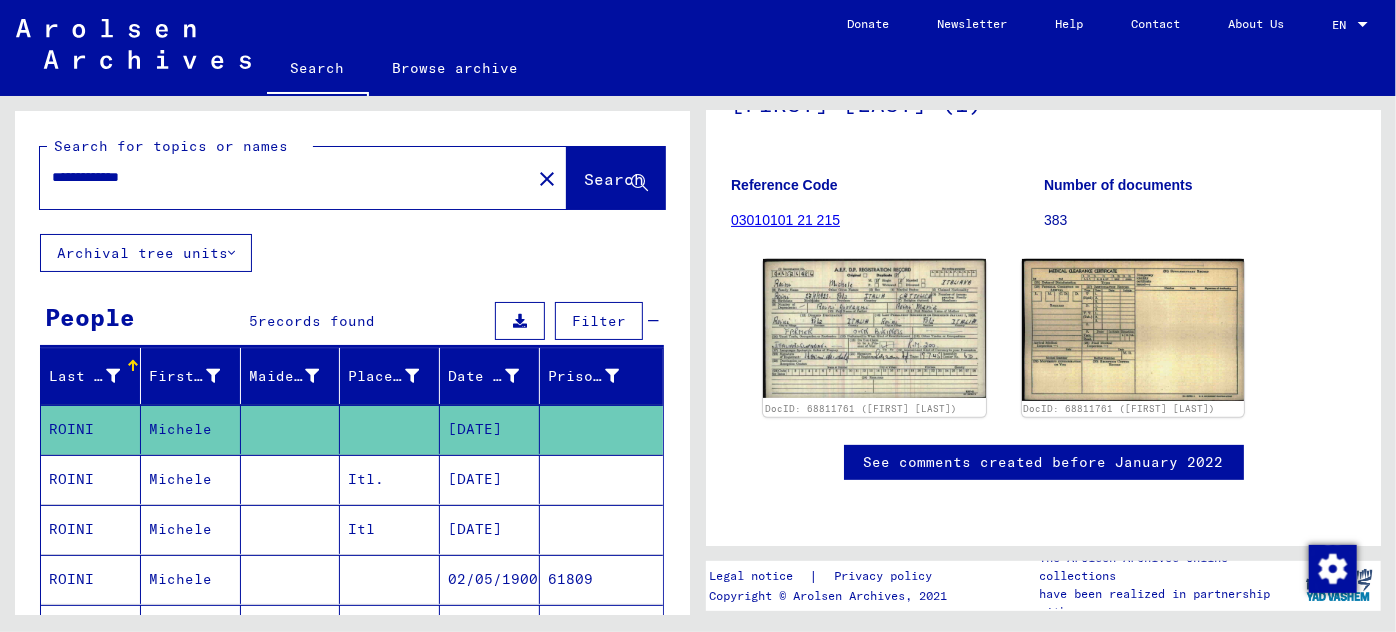 drag, startPoint x: 177, startPoint y: 180, endPoint x: 36, endPoint y: 186, distance: 141.12761 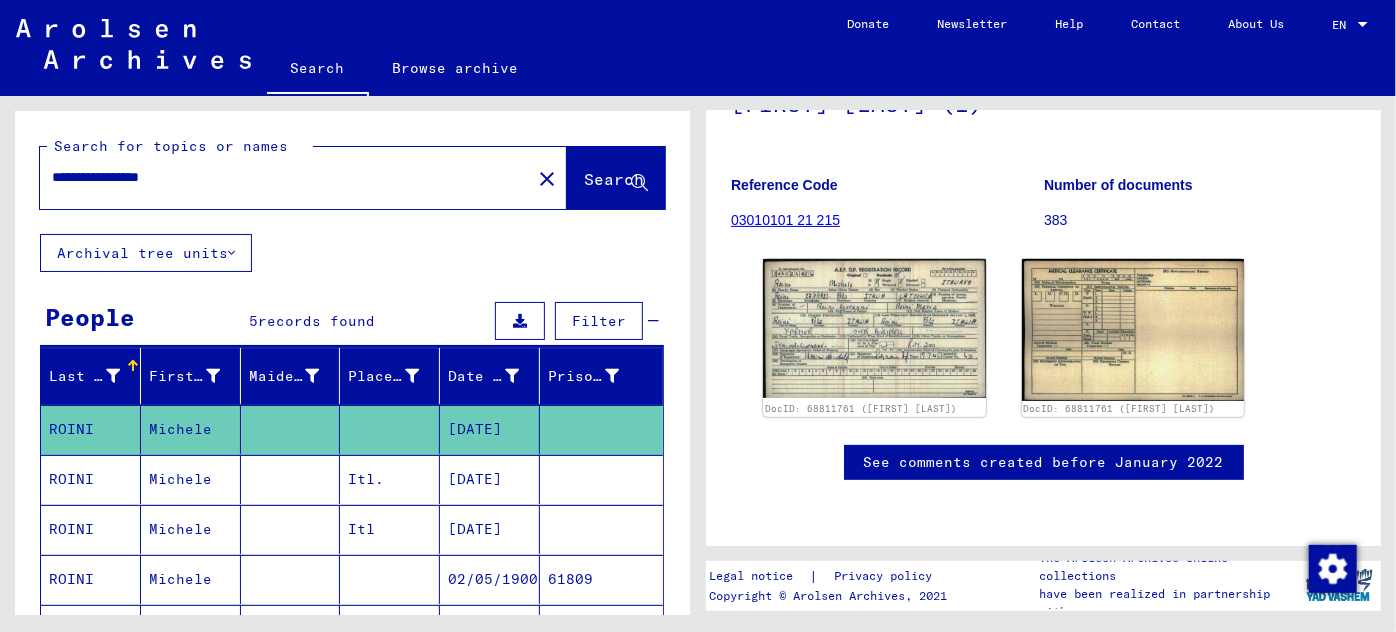 type on "**********" 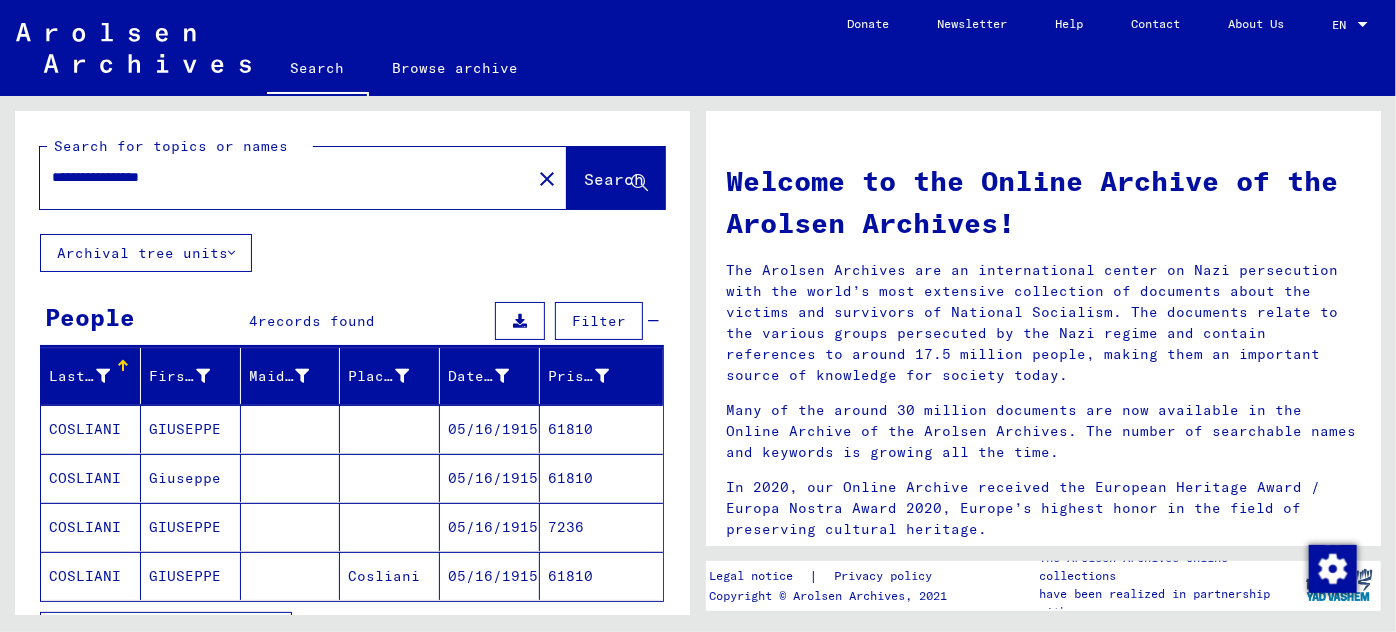 click on "GIUSEPPE" at bounding box center (191, 478) 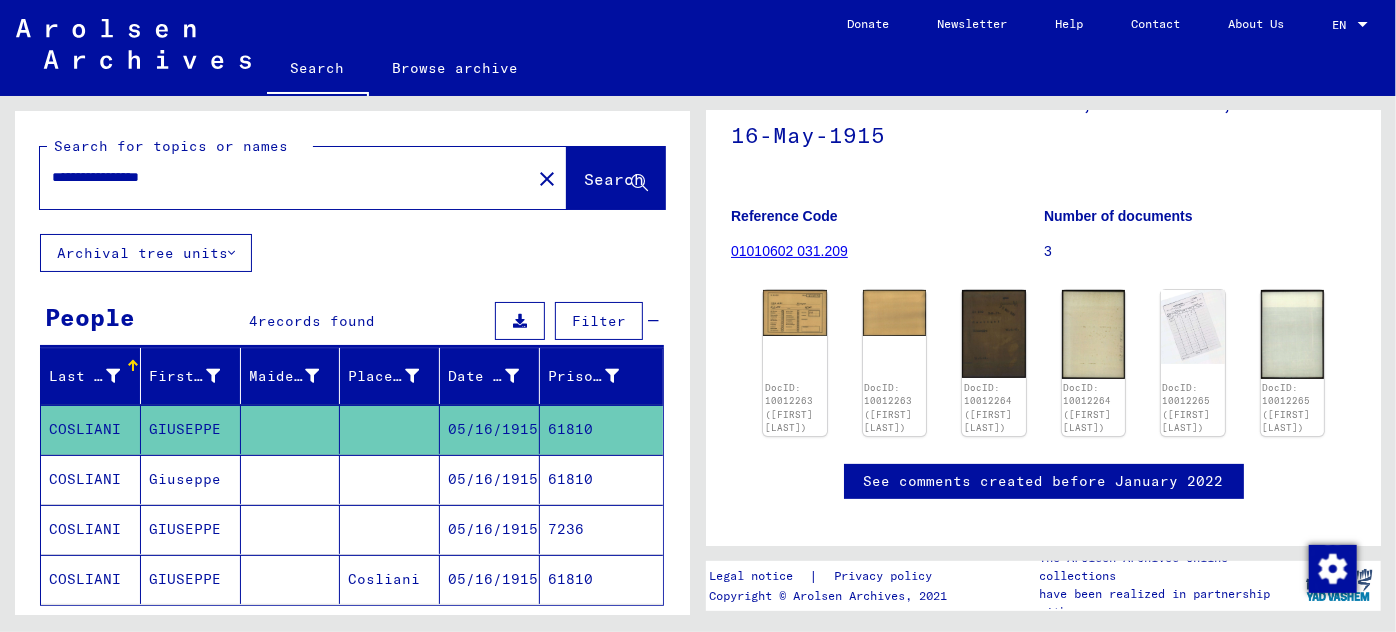 scroll, scrollTop: 181, scrollLeft: 0, axis: vertical 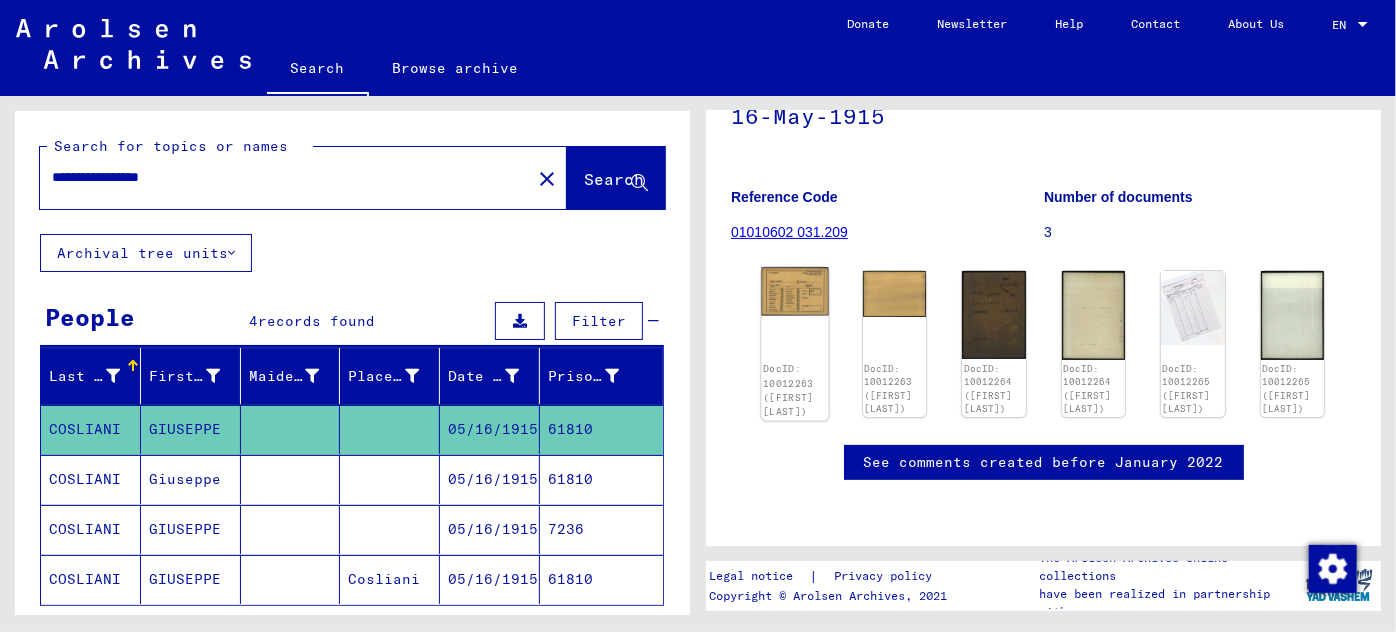 click 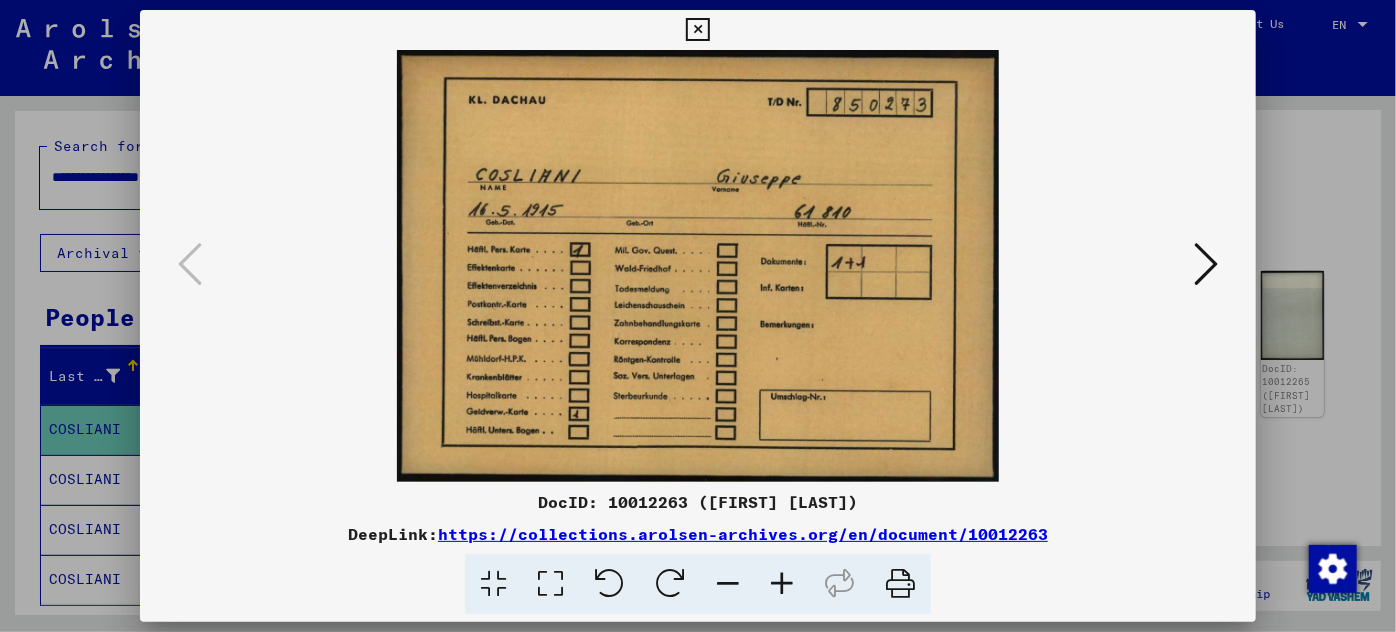 click at bounding box center (1206, 264) 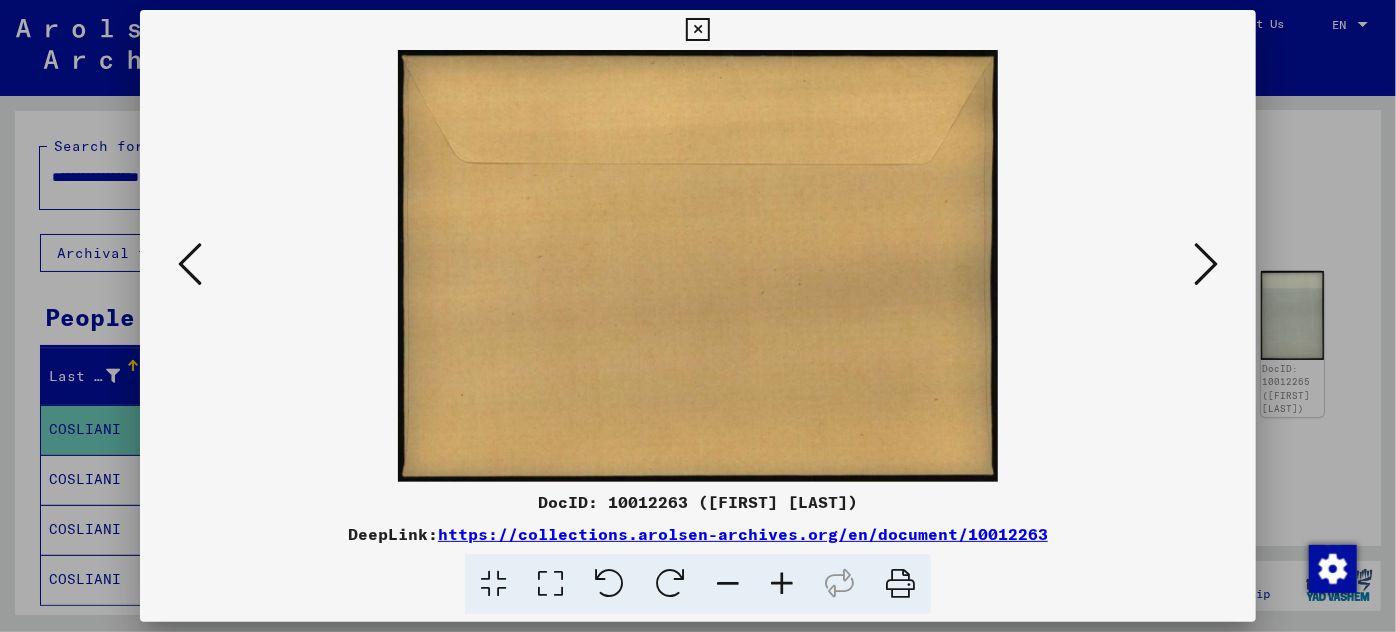 click at bounding box center (1206, 264) 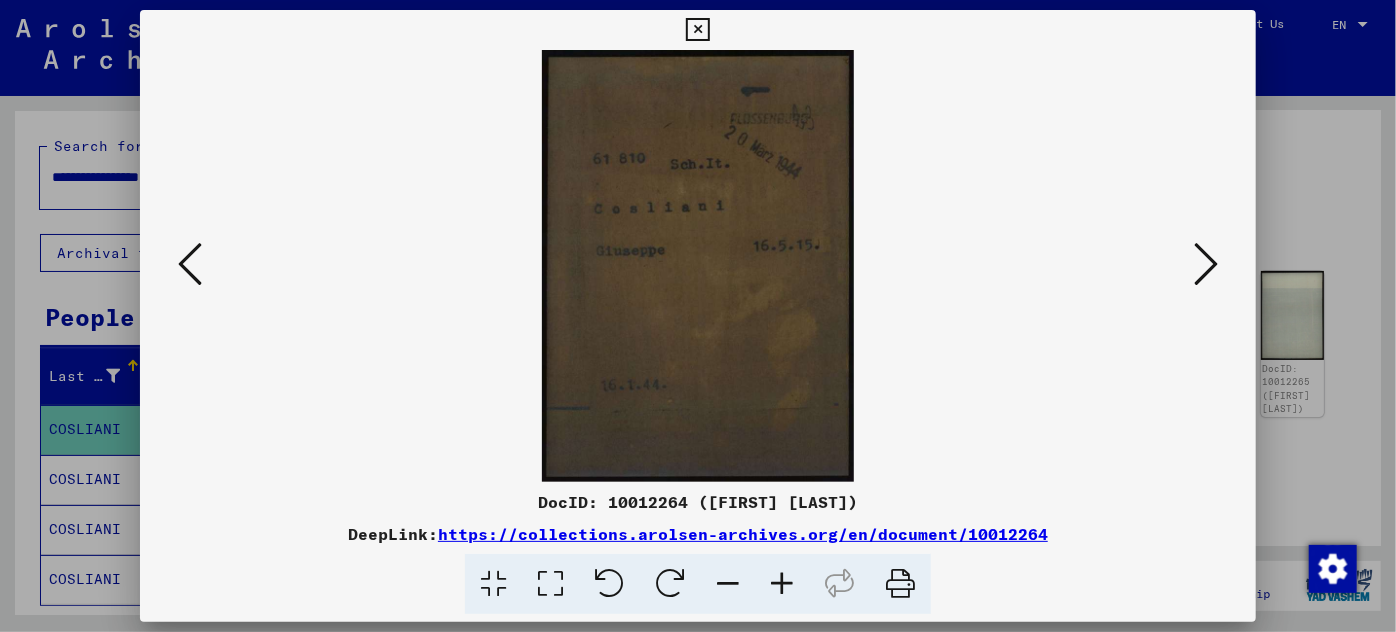 click at bounding box center [698, 266] 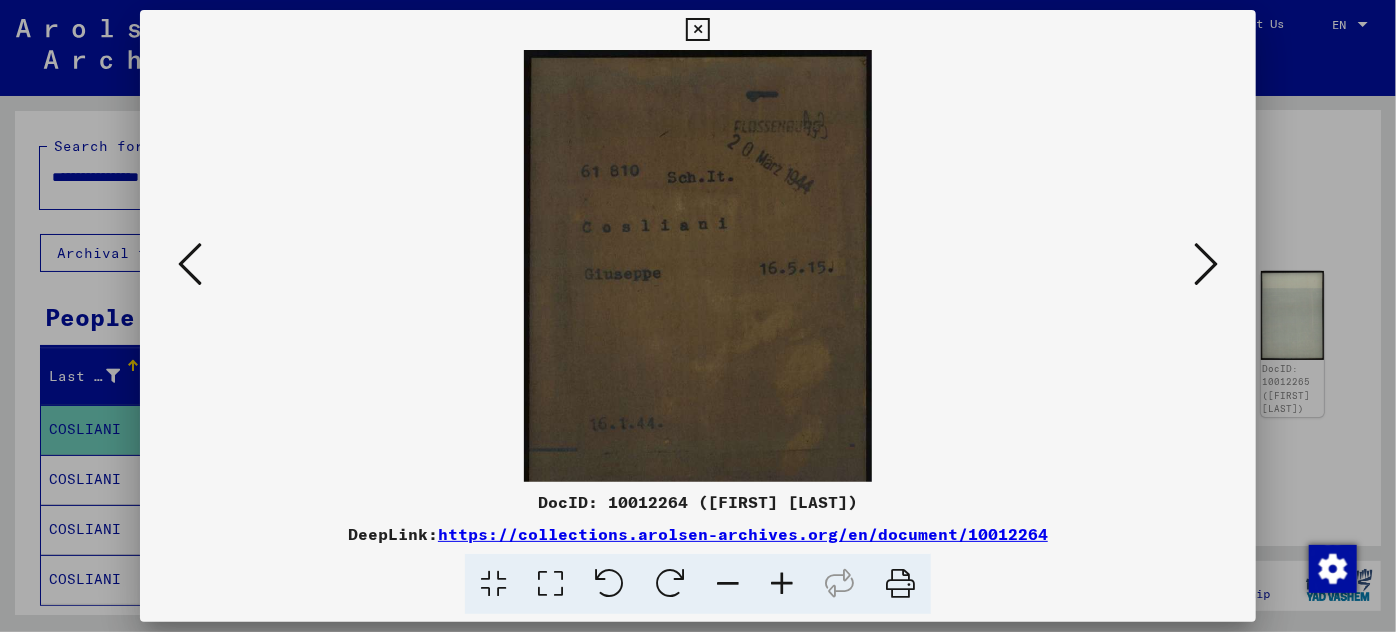 click at bounding box center (782, 584) 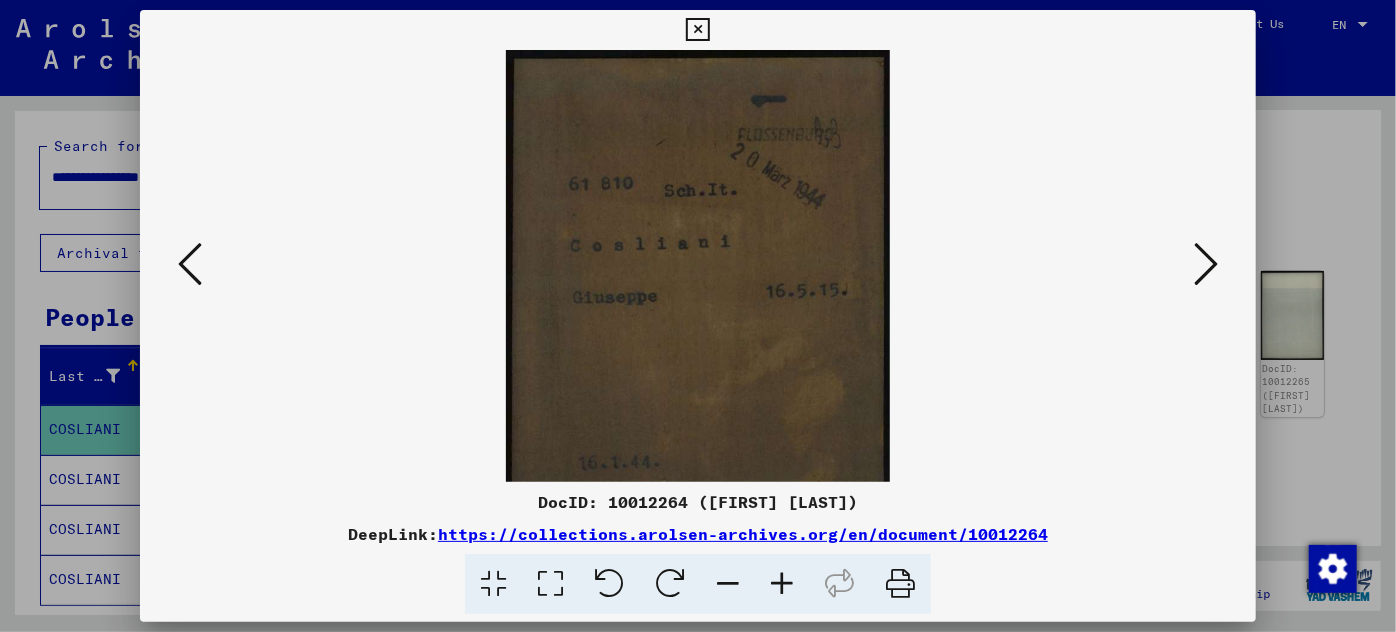 click at bounding box center (782, 584) 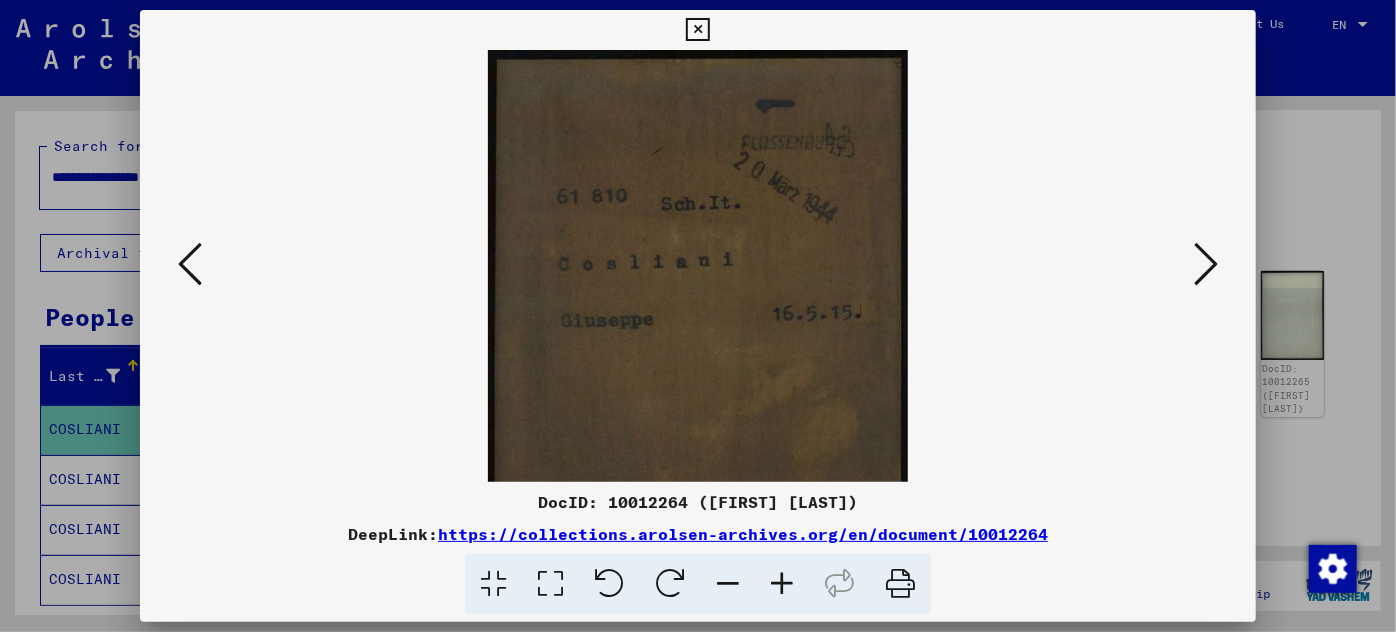 click at bounding box center [782, 584] 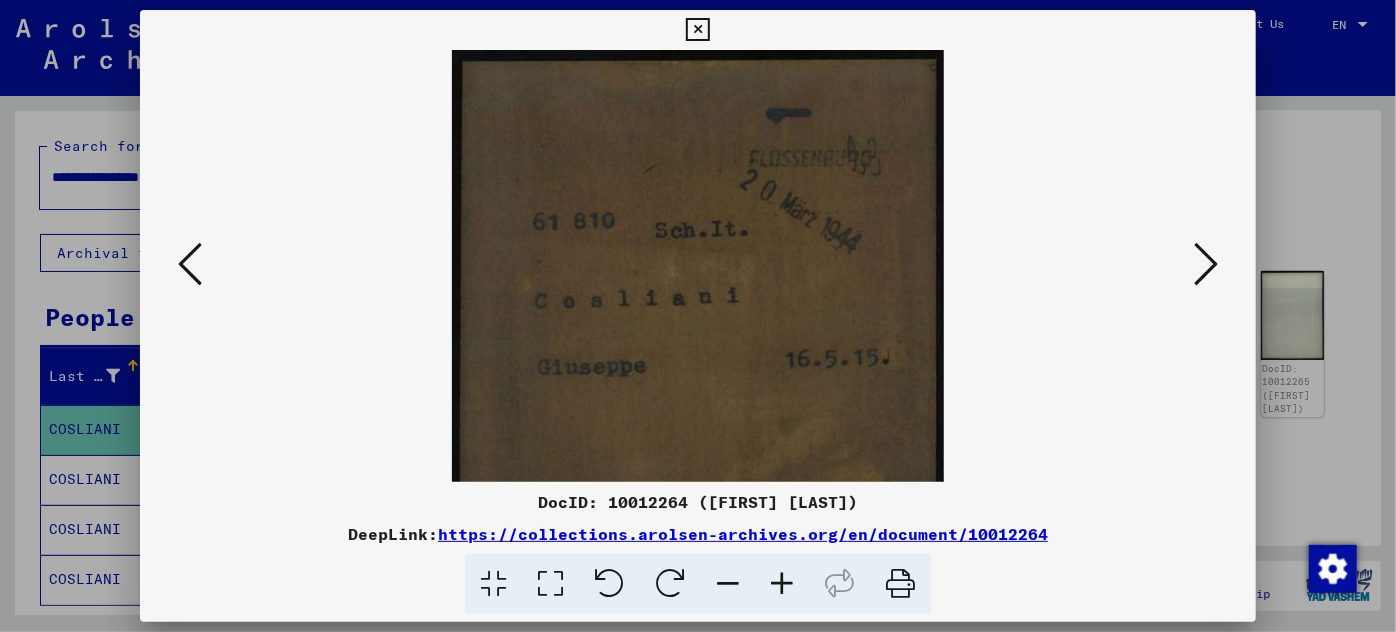 click at bounding box center (782, 584) 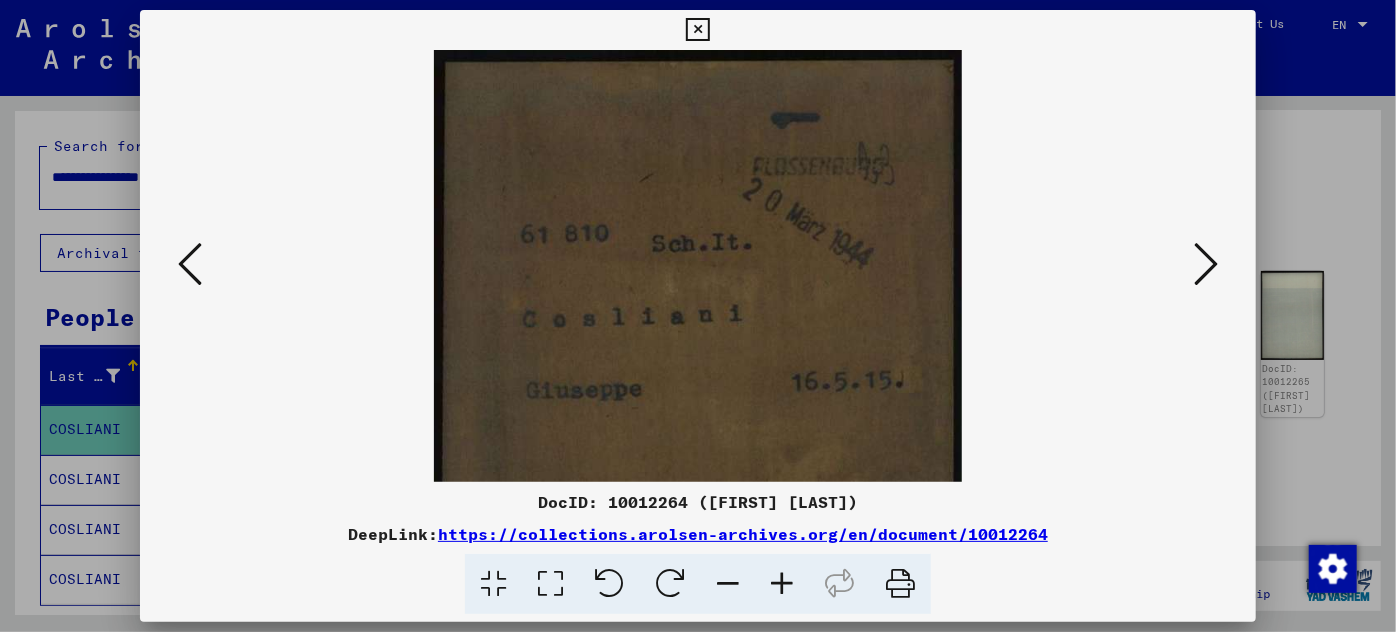 click at bounding box center [782, 584] 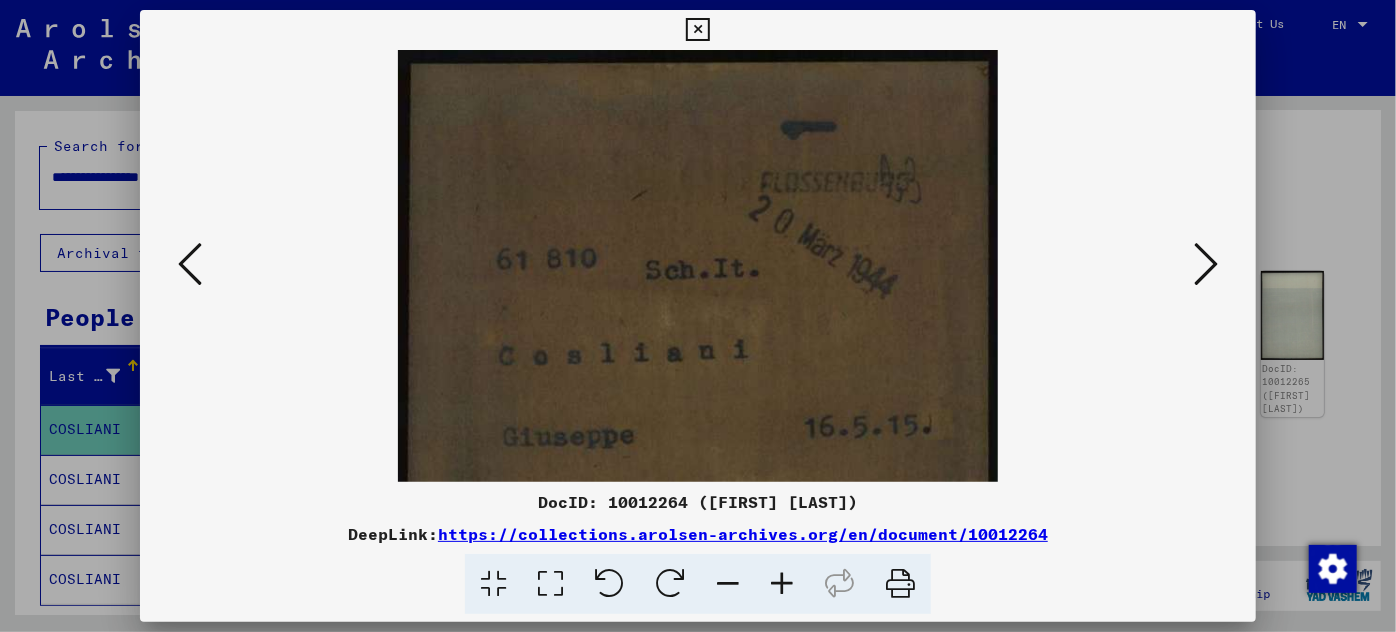 click at bounding box center [782, 584] 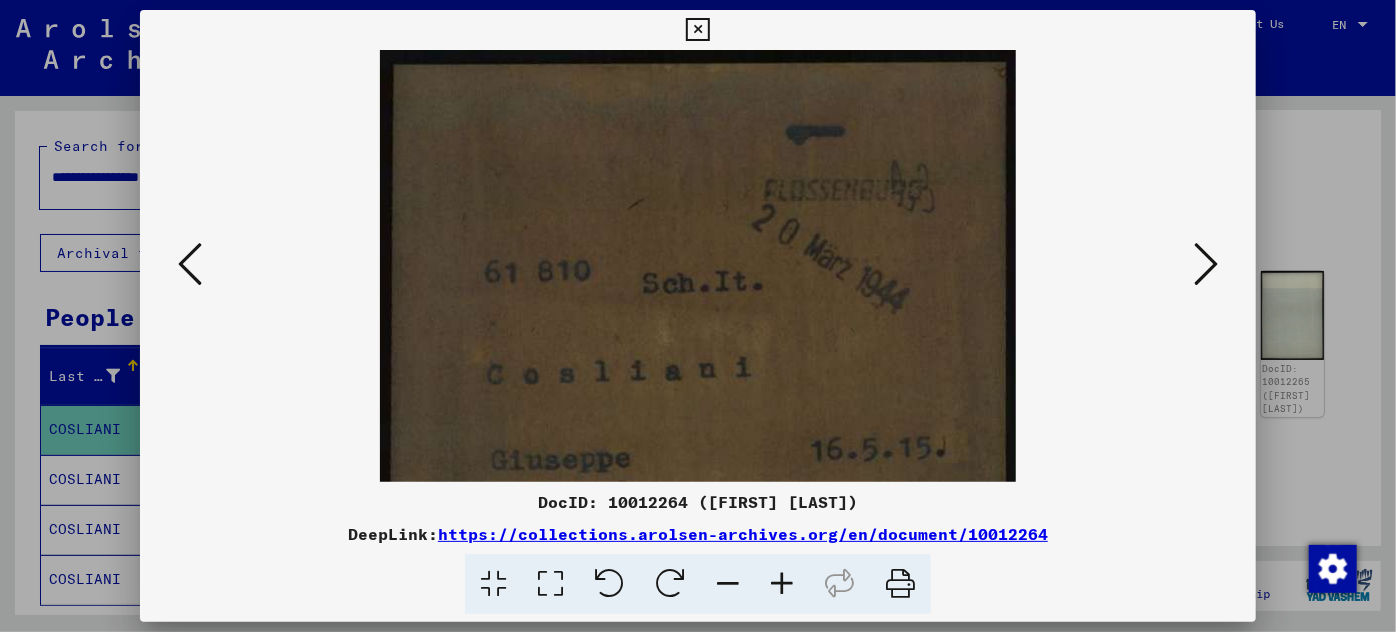 click at bounding box center (782, 584) 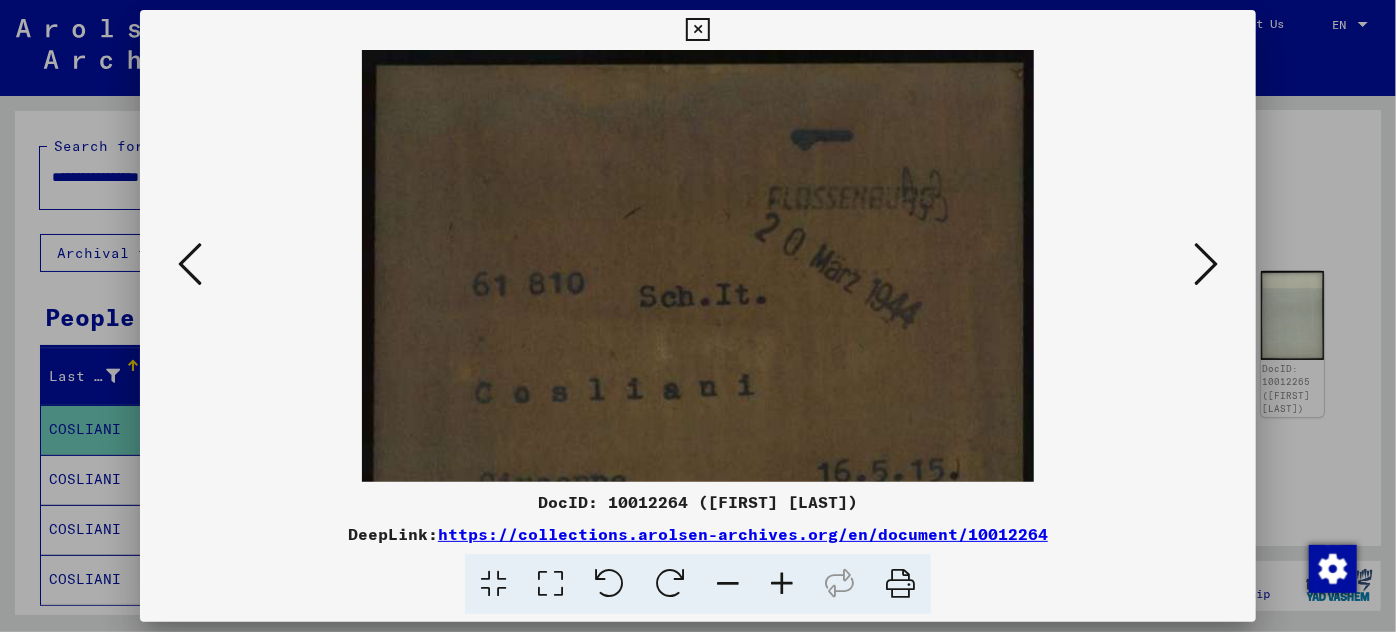 click at bounding box center (782, 584) 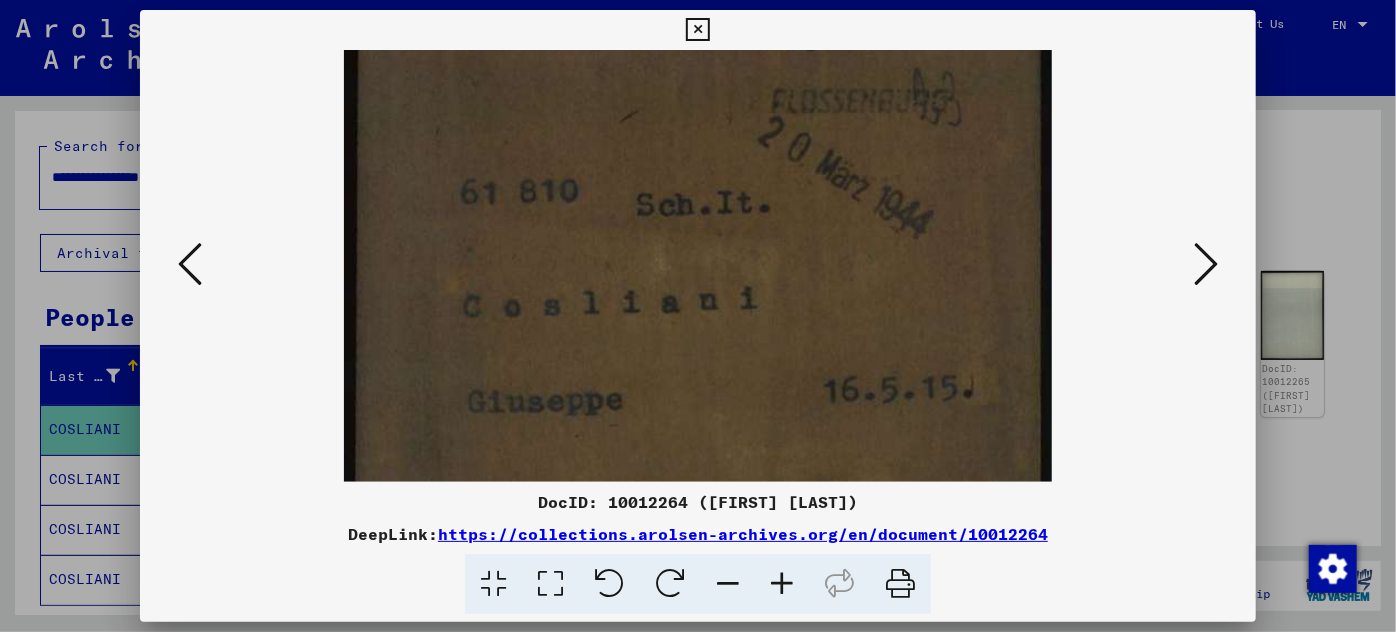 scroll, scrollTop: 528, scrollLeft: 0, axis: vertical 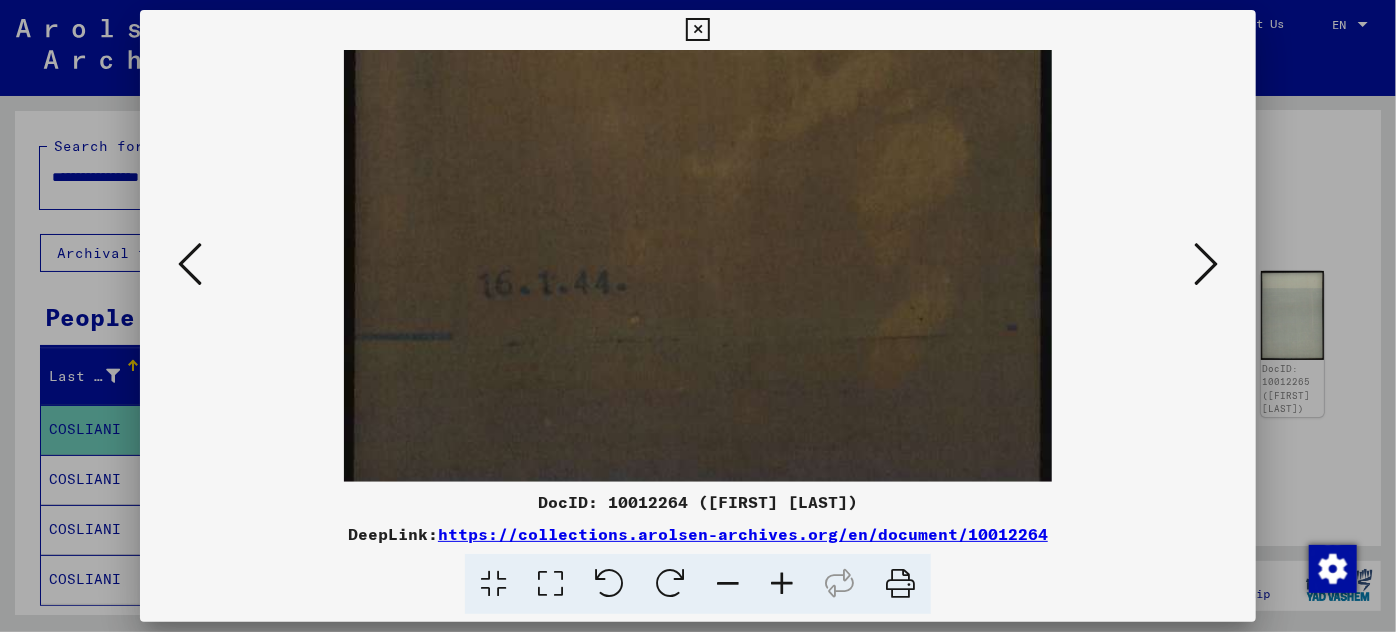 drag, startPoint x: 810, startPoint y: 418, endPoint x: 915, endPoint y: -110, distance: 538.3391 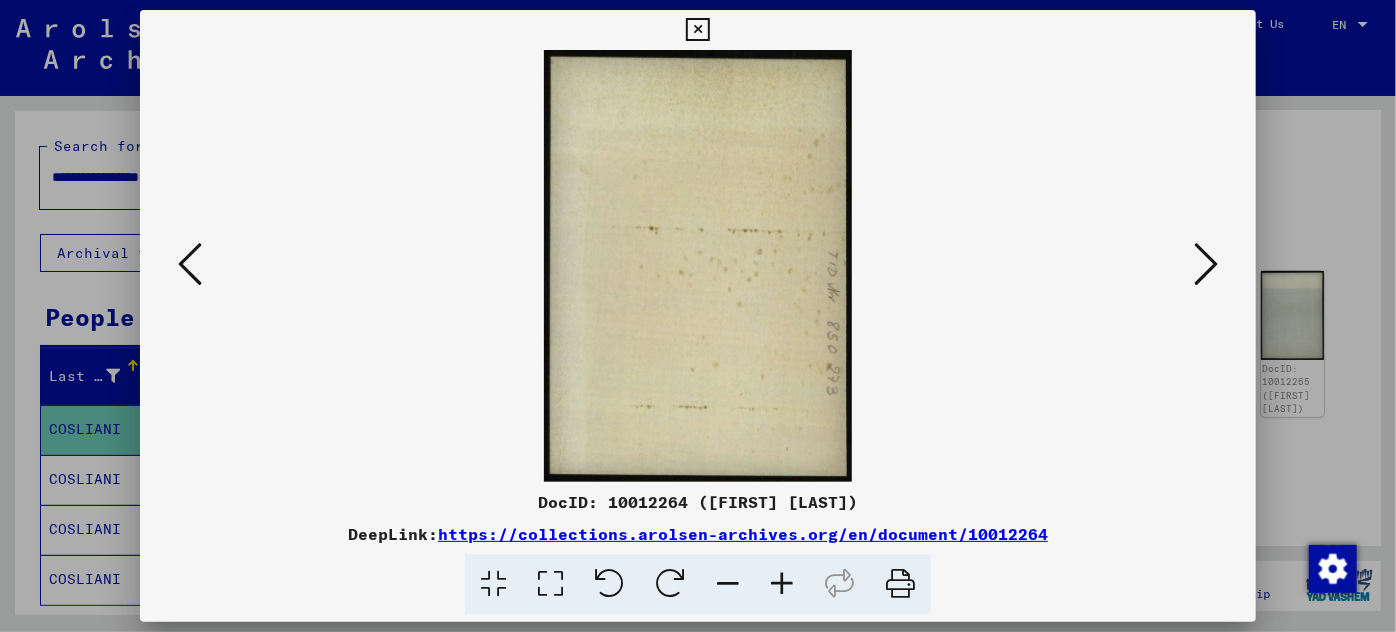 click at bounding box center (1206, 264) 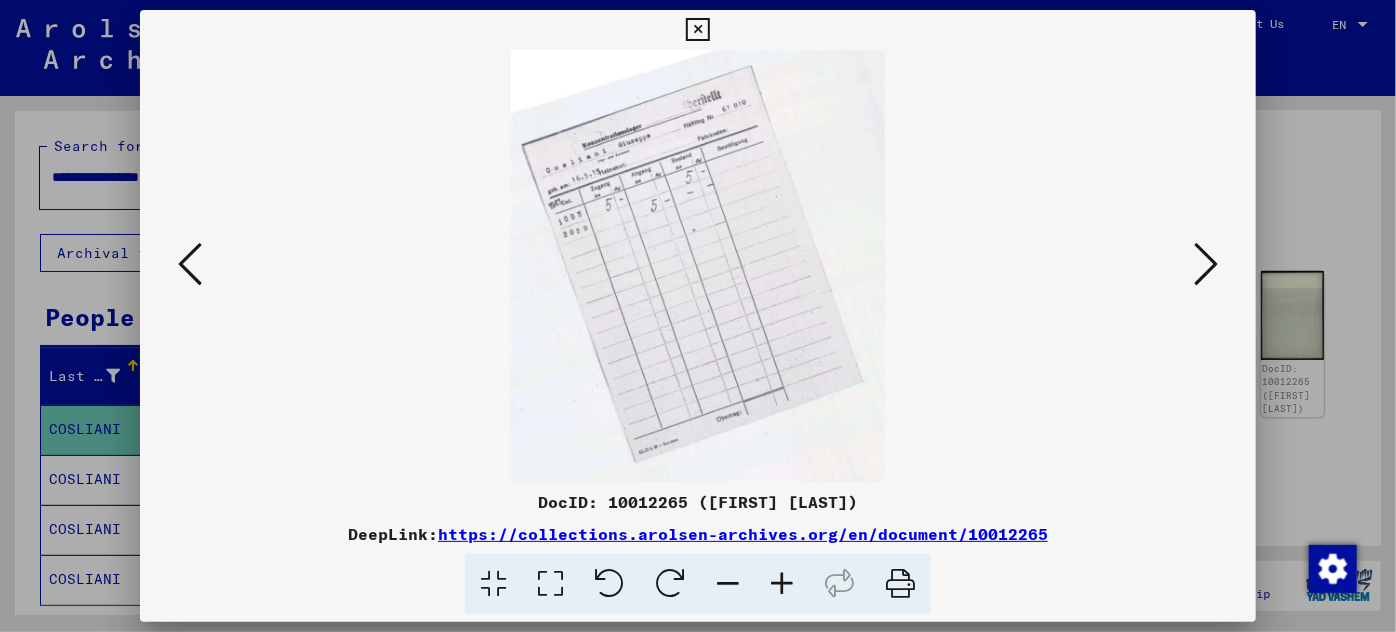 click at bounding box center (1206, 264) 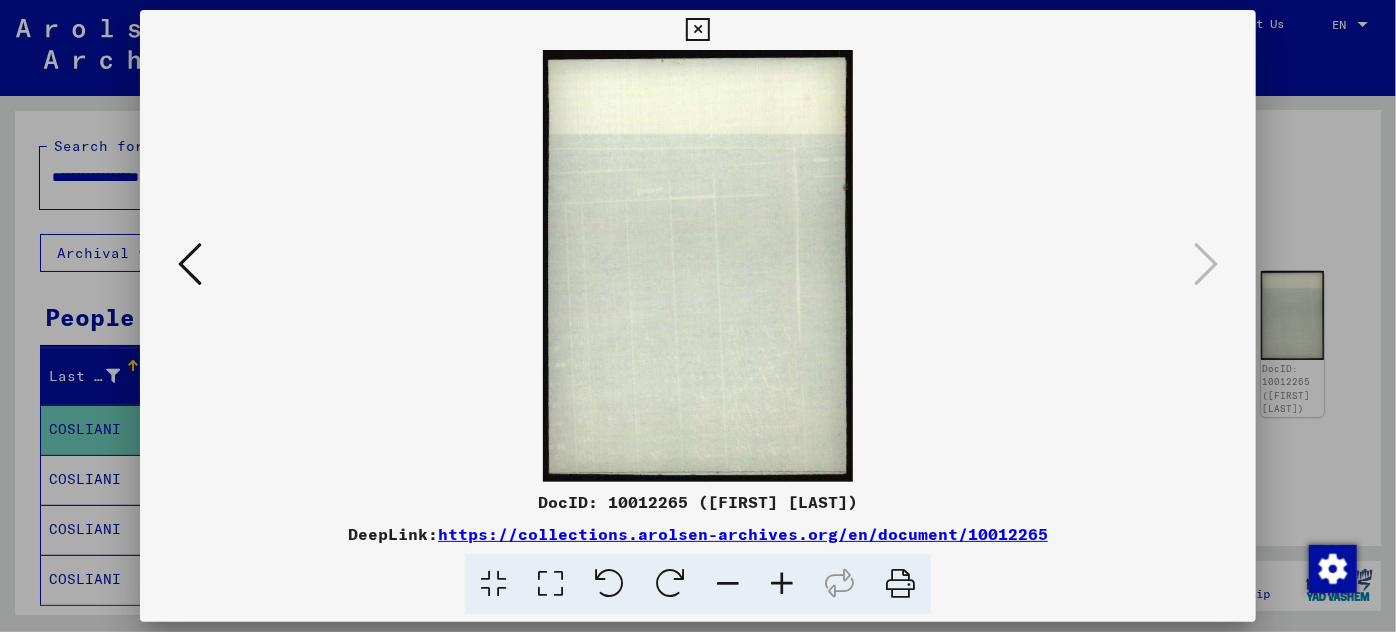 click at bounding box center (698, 316) 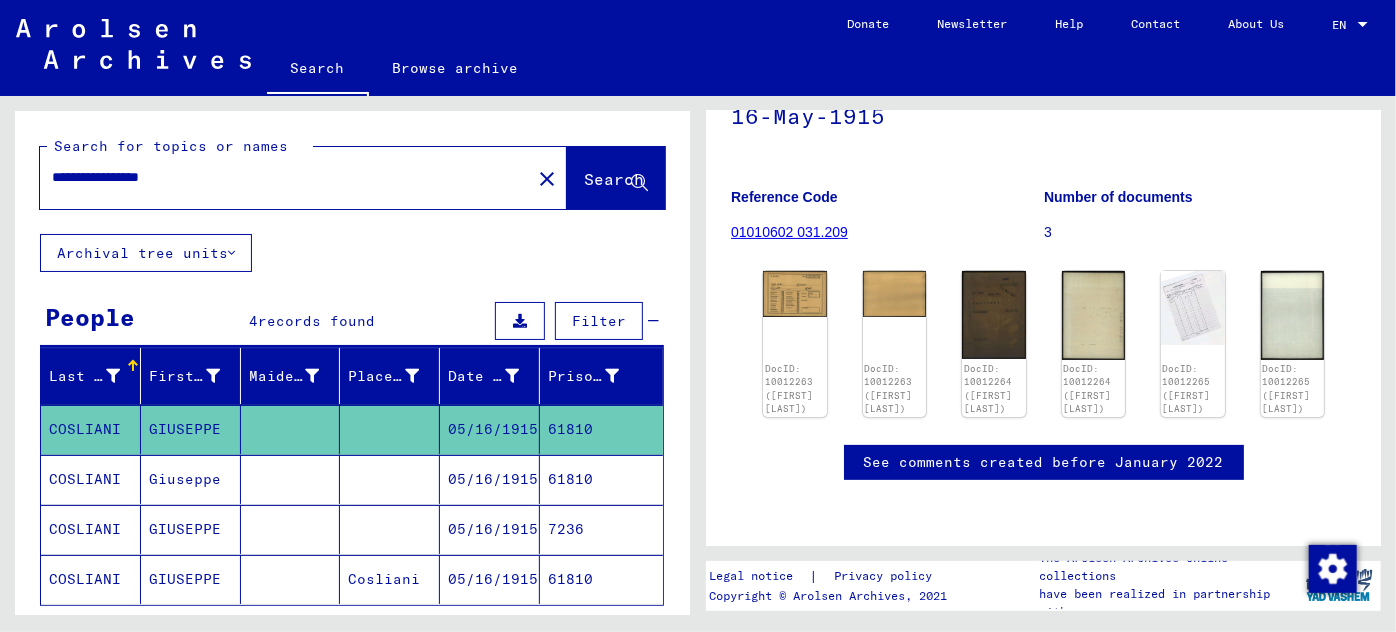 click on "05/16/1915" at bounding box center [490, 529] 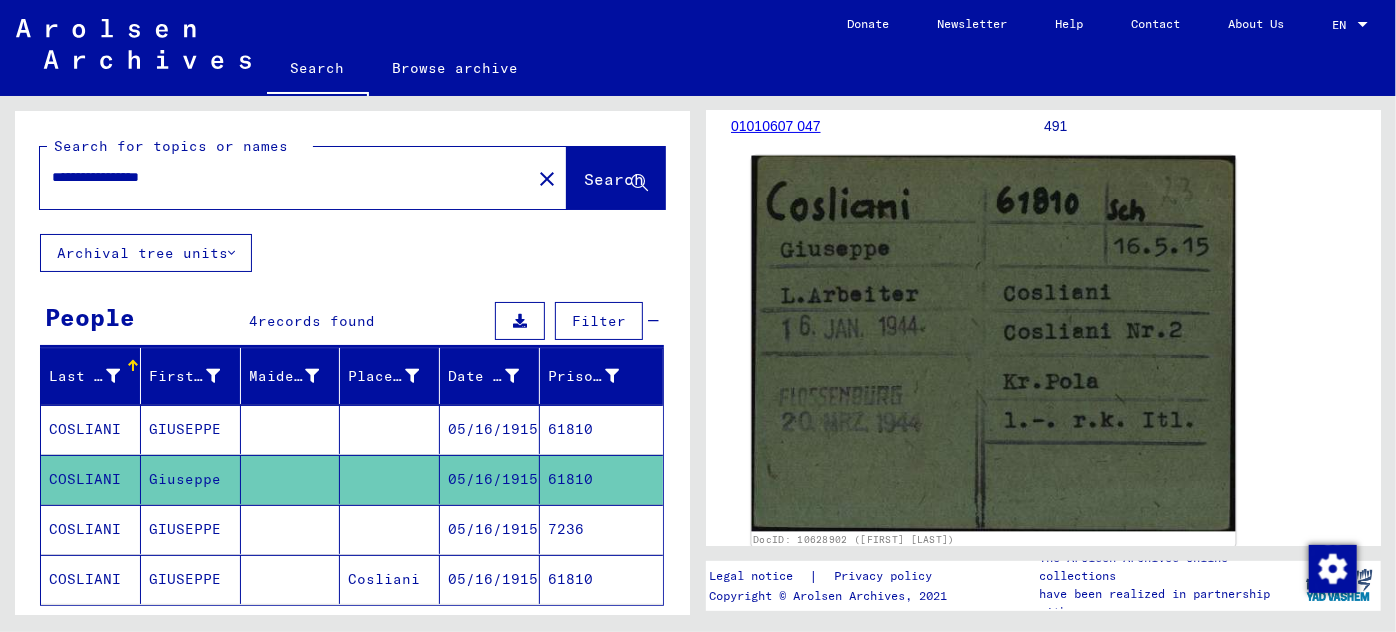 scroll, scrollTop: 272, scrollLeft: 0, axis: vertical 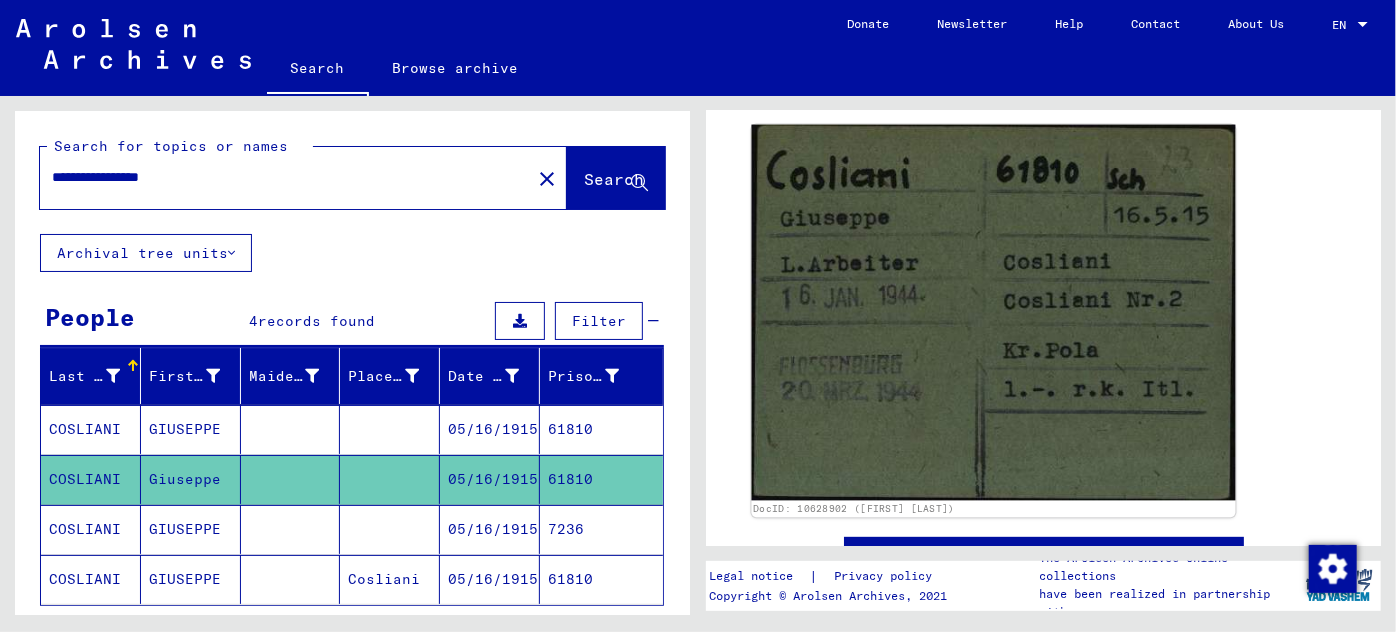 click 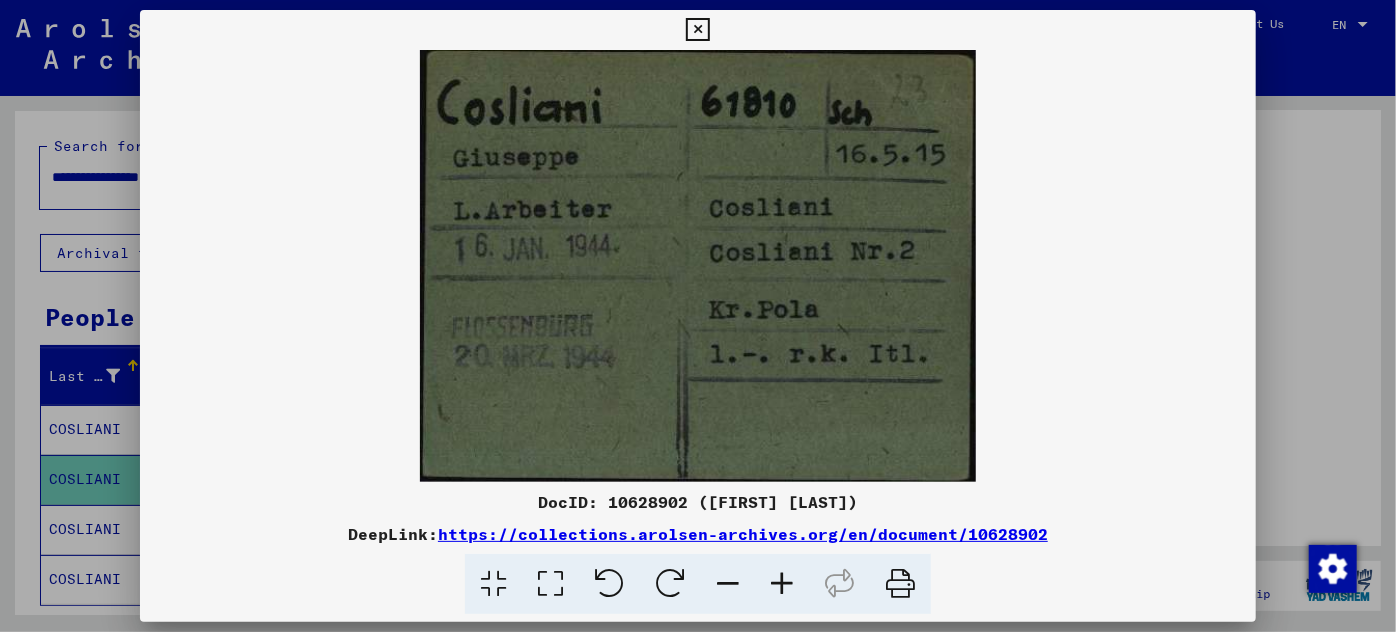 click at bounding box center [698, 316] 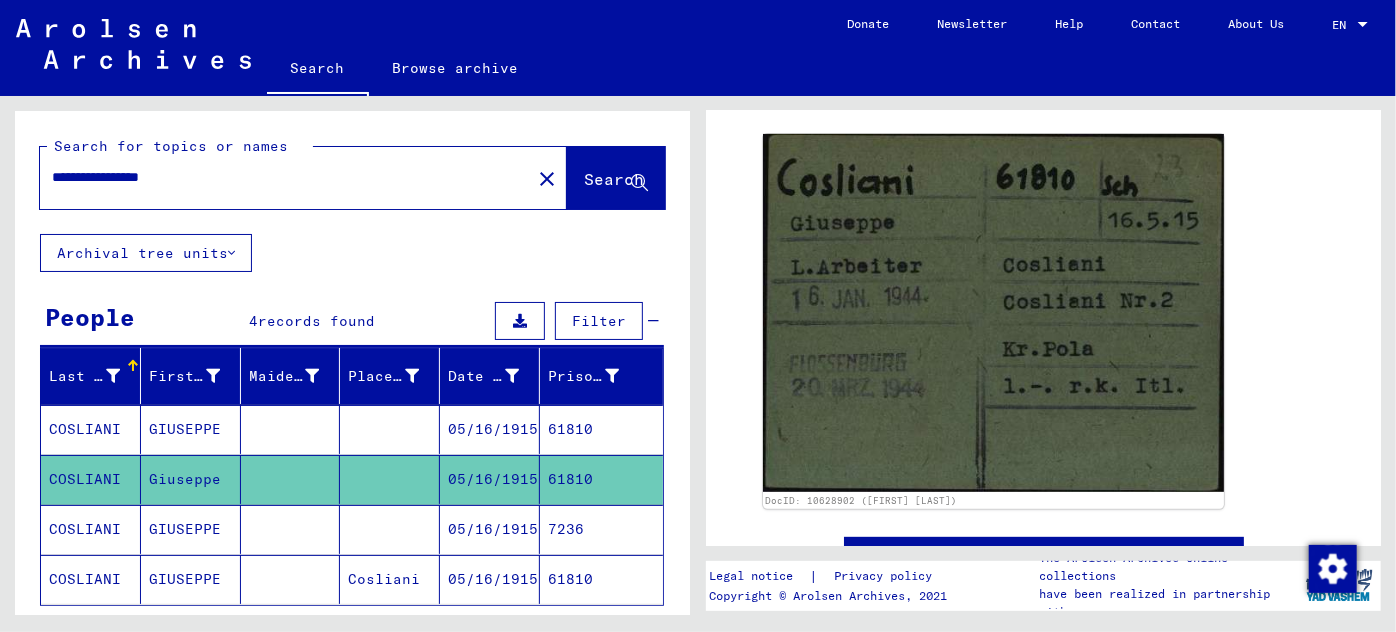 click on "05/16/1915" at bounding box center [490, 579] 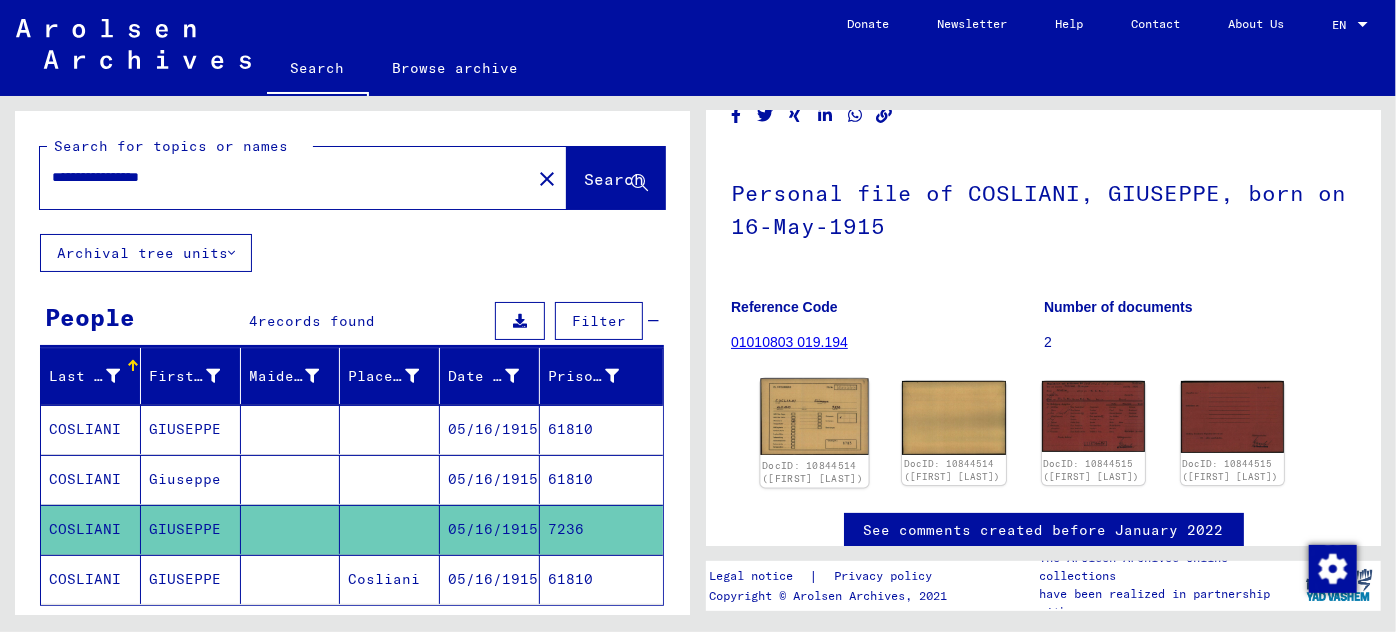 scroll, scrollTop: 90, scrollLeft: 0, axis: vertical 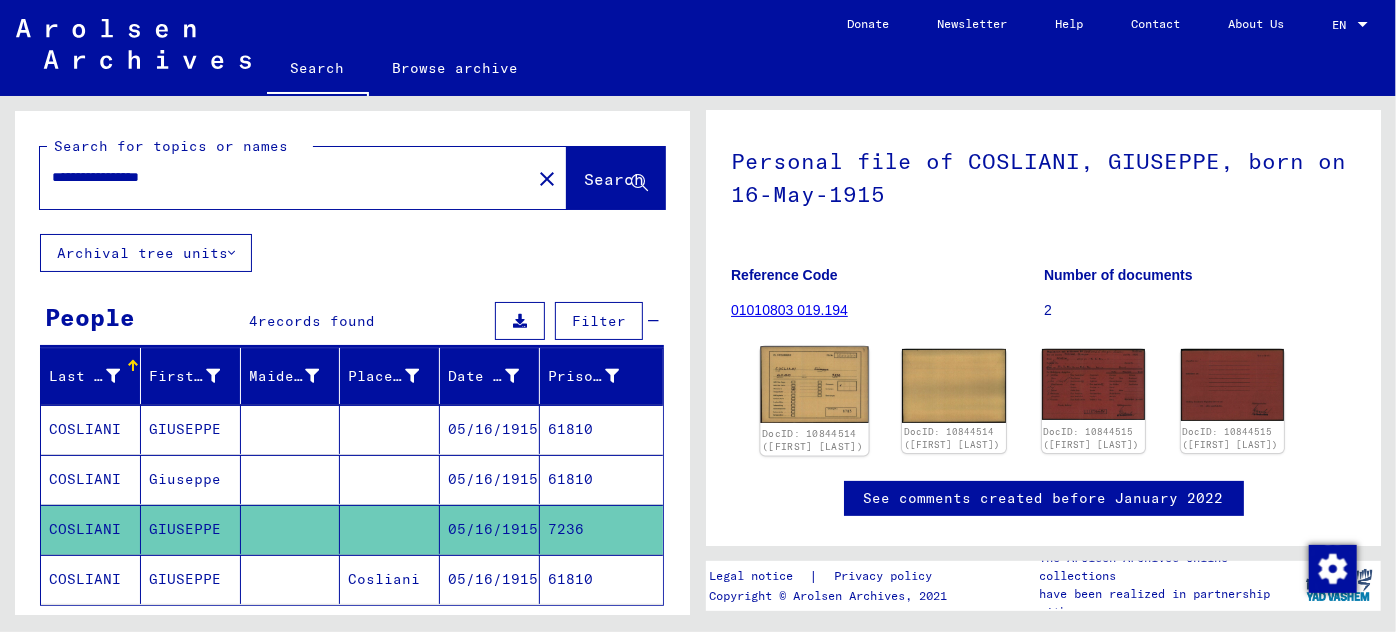 click 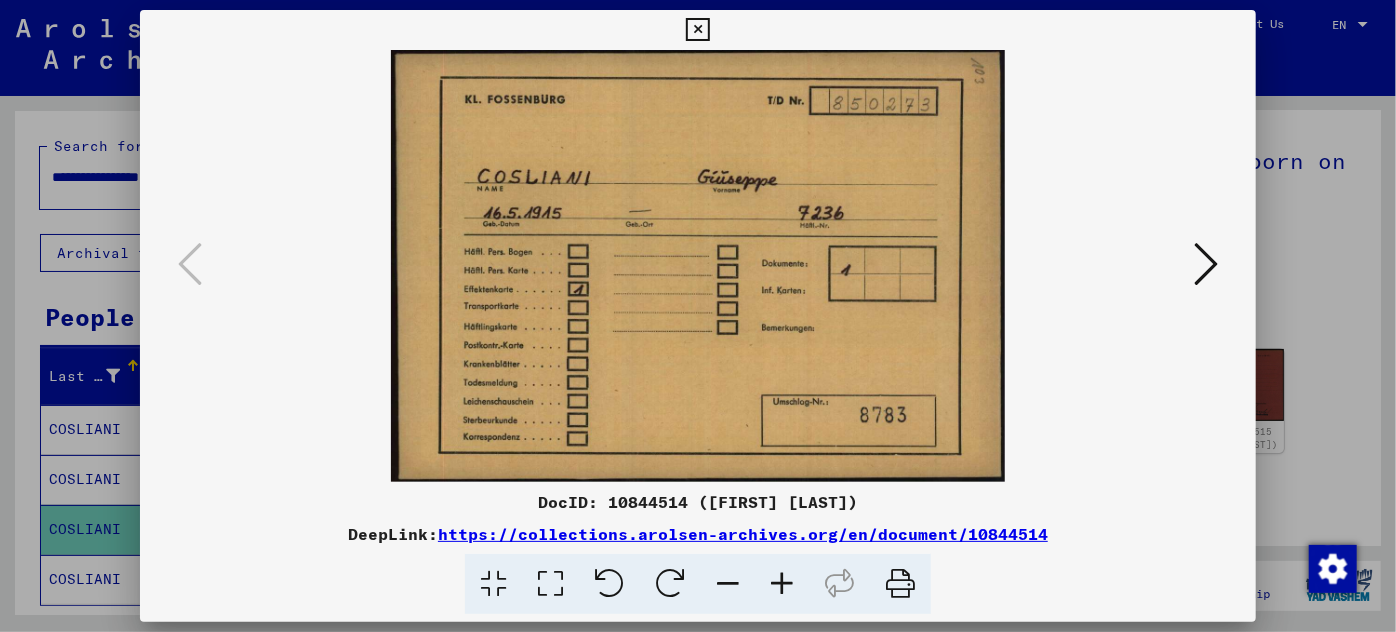 click at bounding box center [1206, 264] 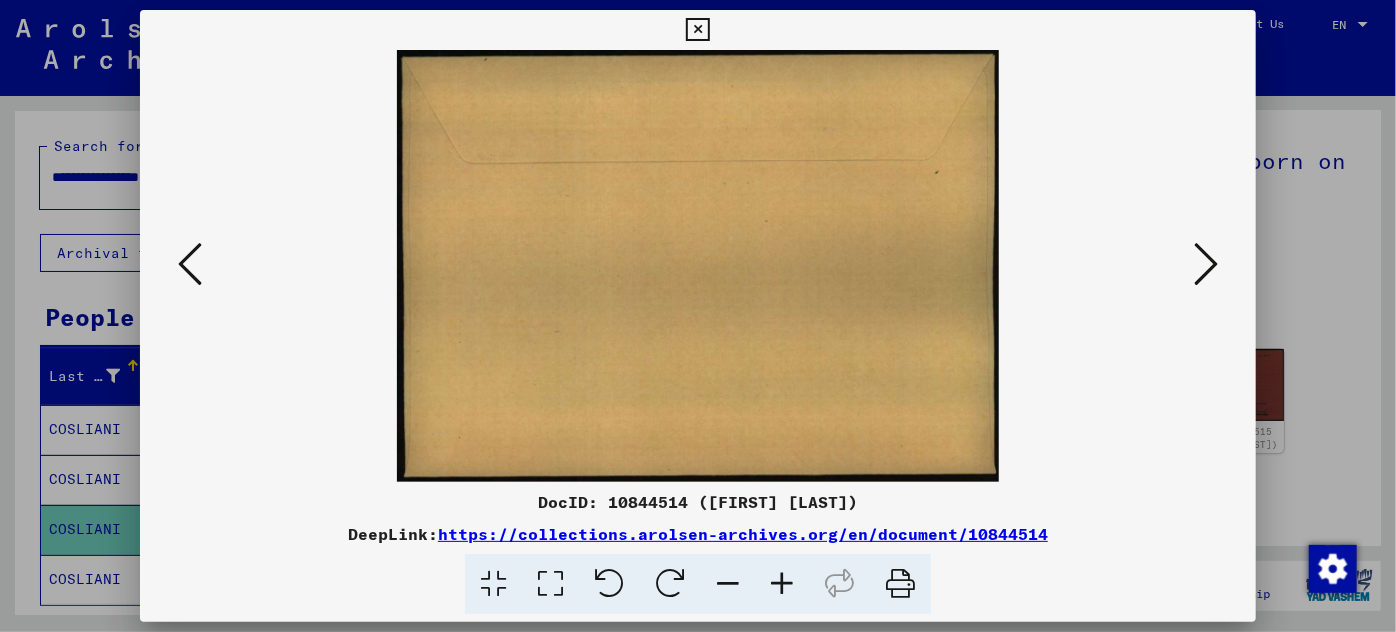 click at bounding box center [1206, 264] 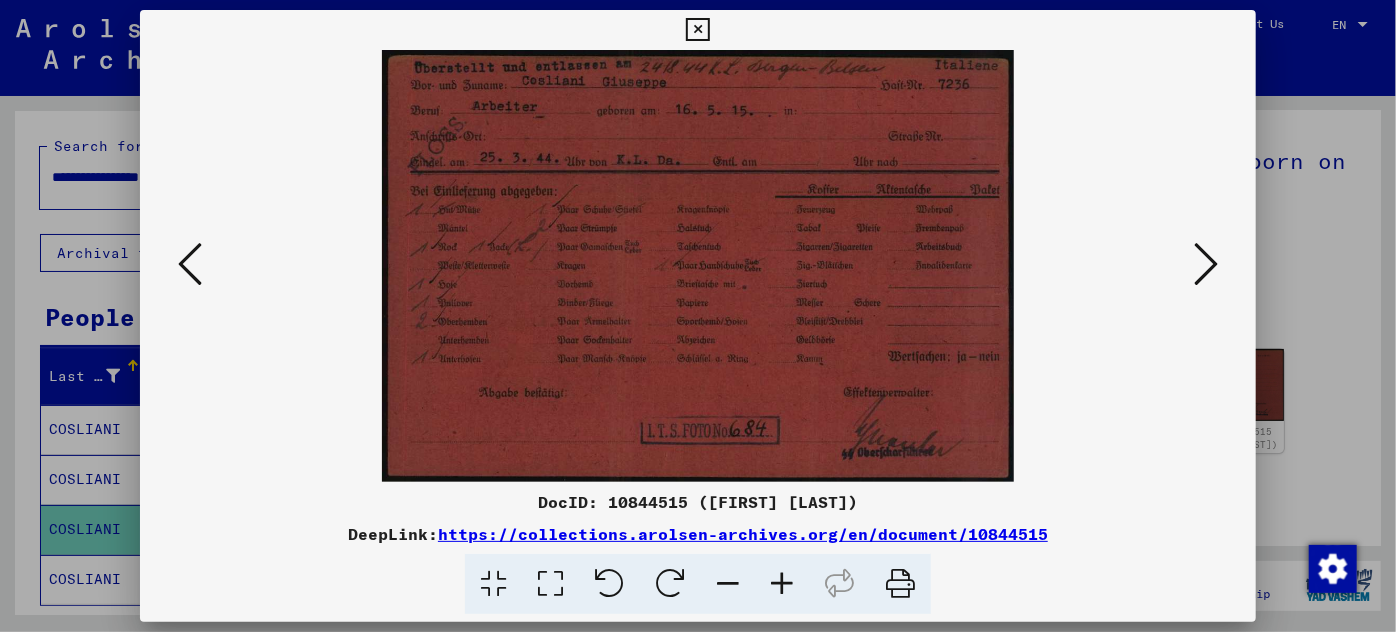 click at bounding box center [190, 264] 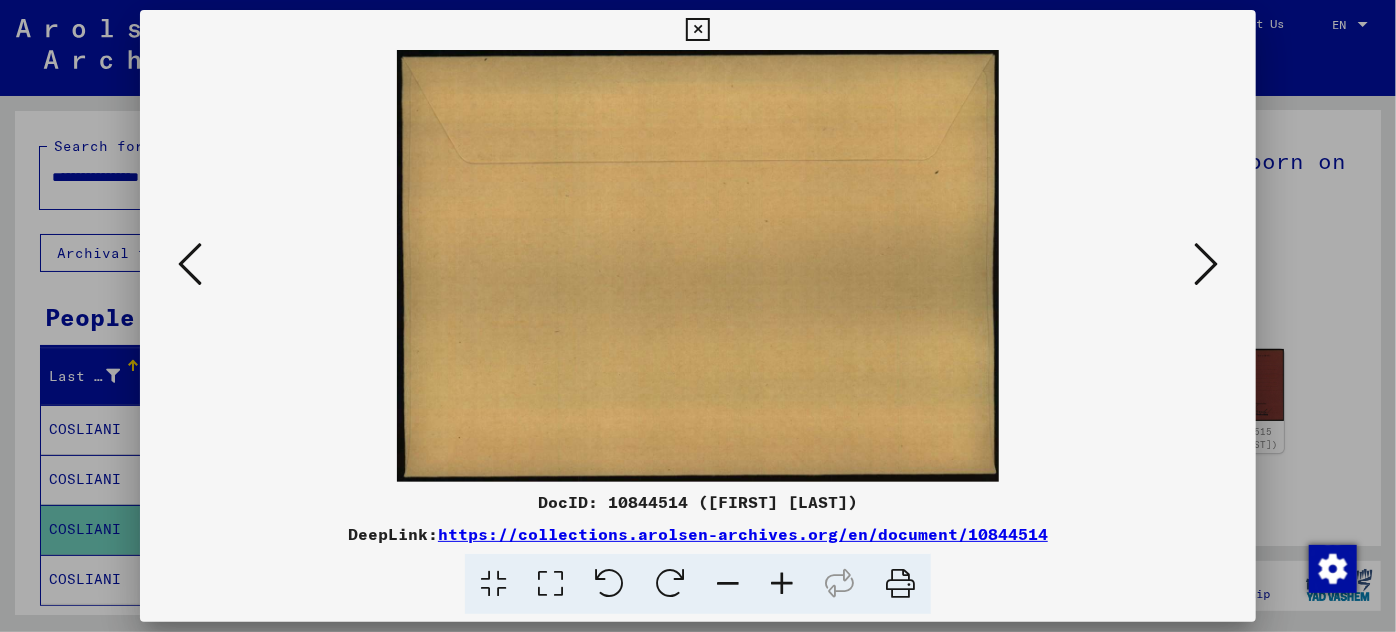 click at bounding box center (190, 264) 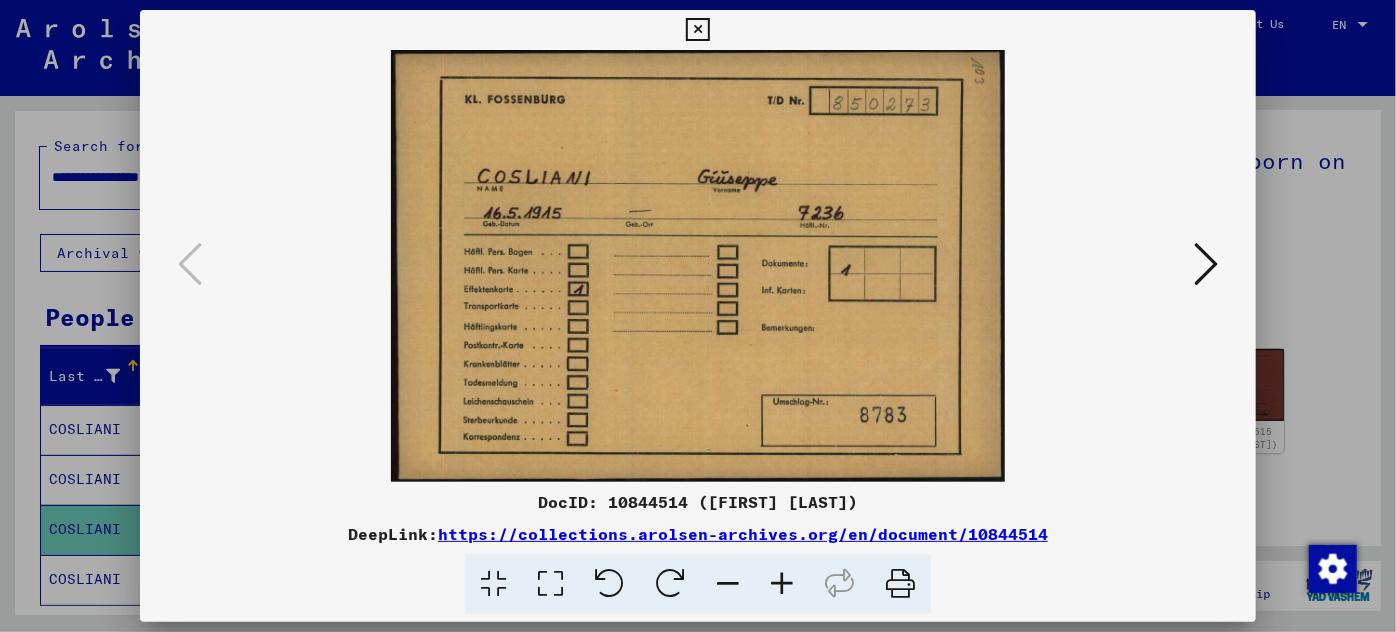 click at bounding box center [1206, 264] 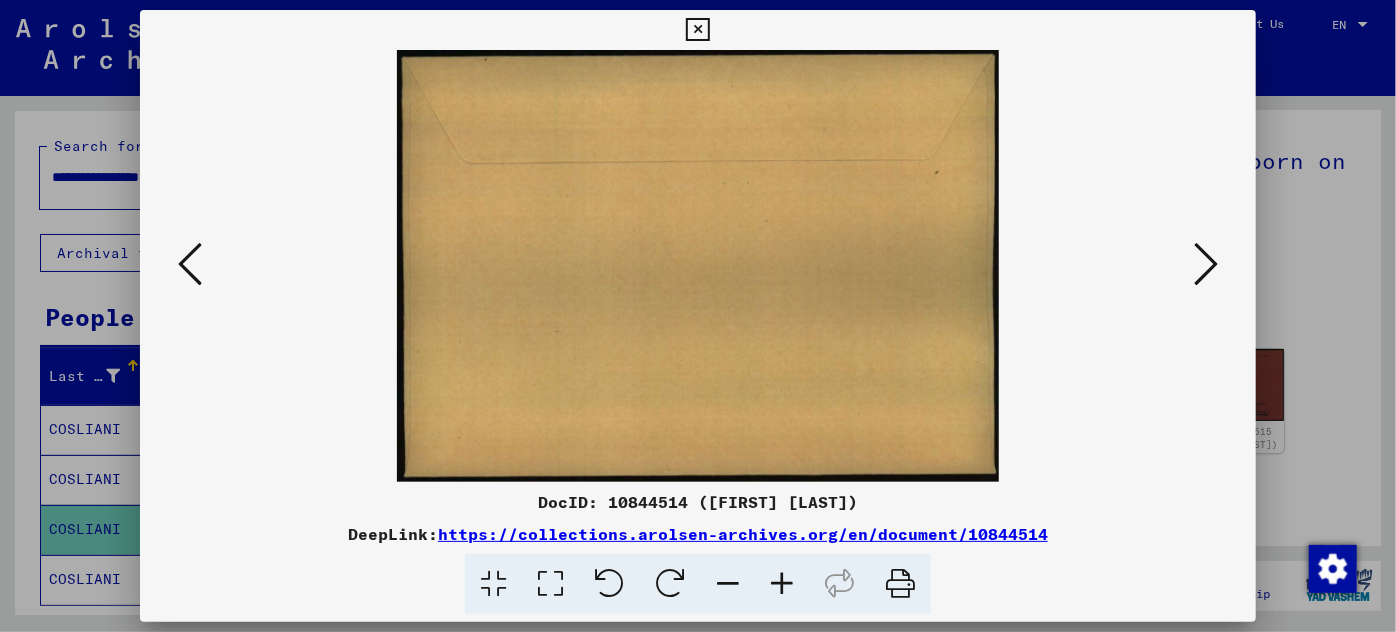 click at bounding box center [1206, 264] 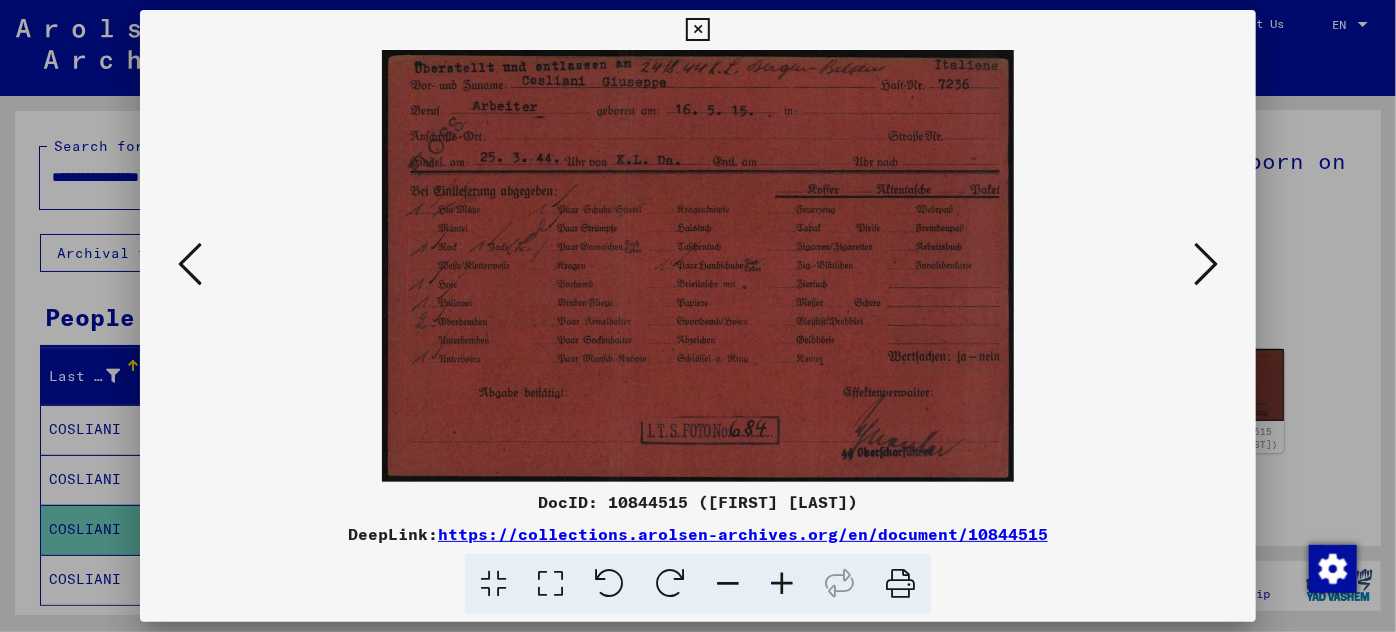 click at bounding box center (782, 584) 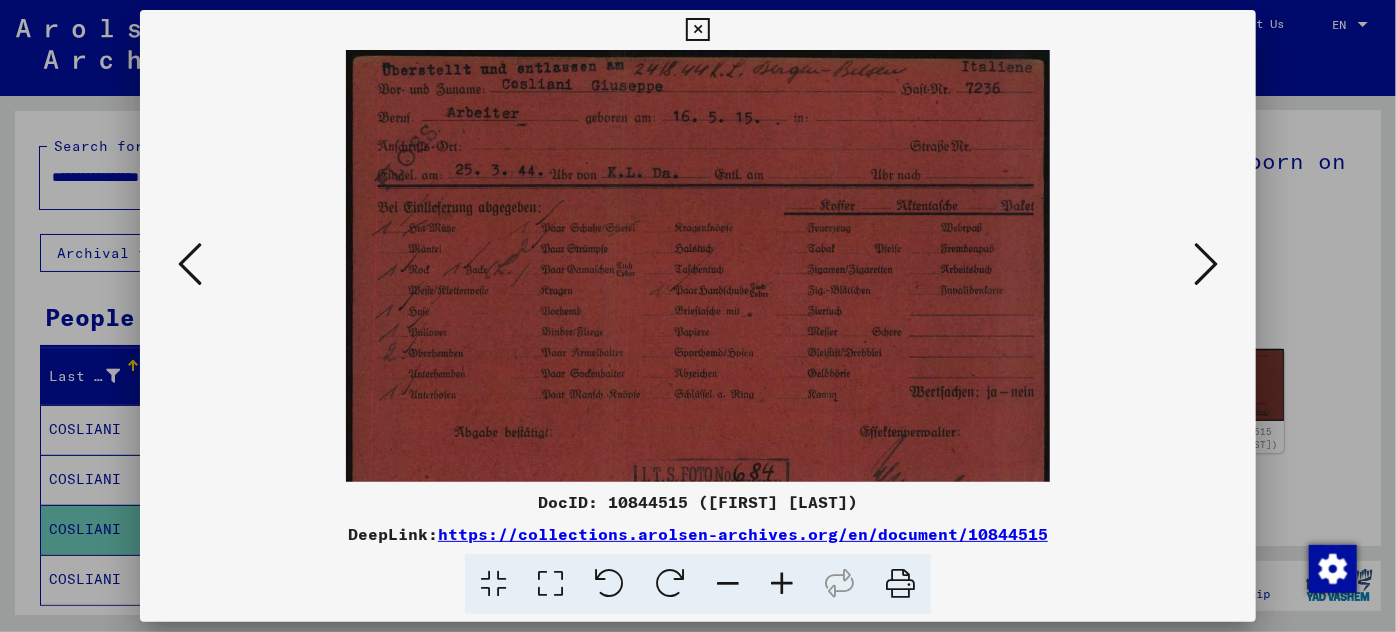 click at bounding box center (782, 584) 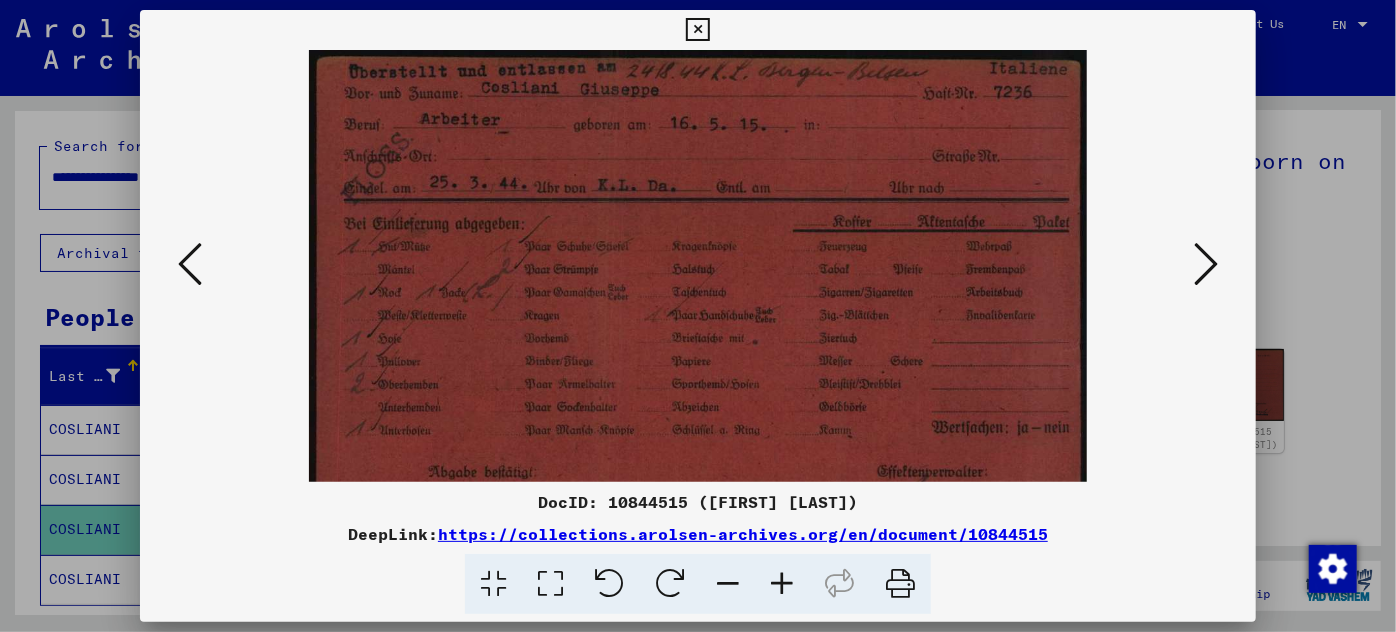 click at bounding box center [782, 584] 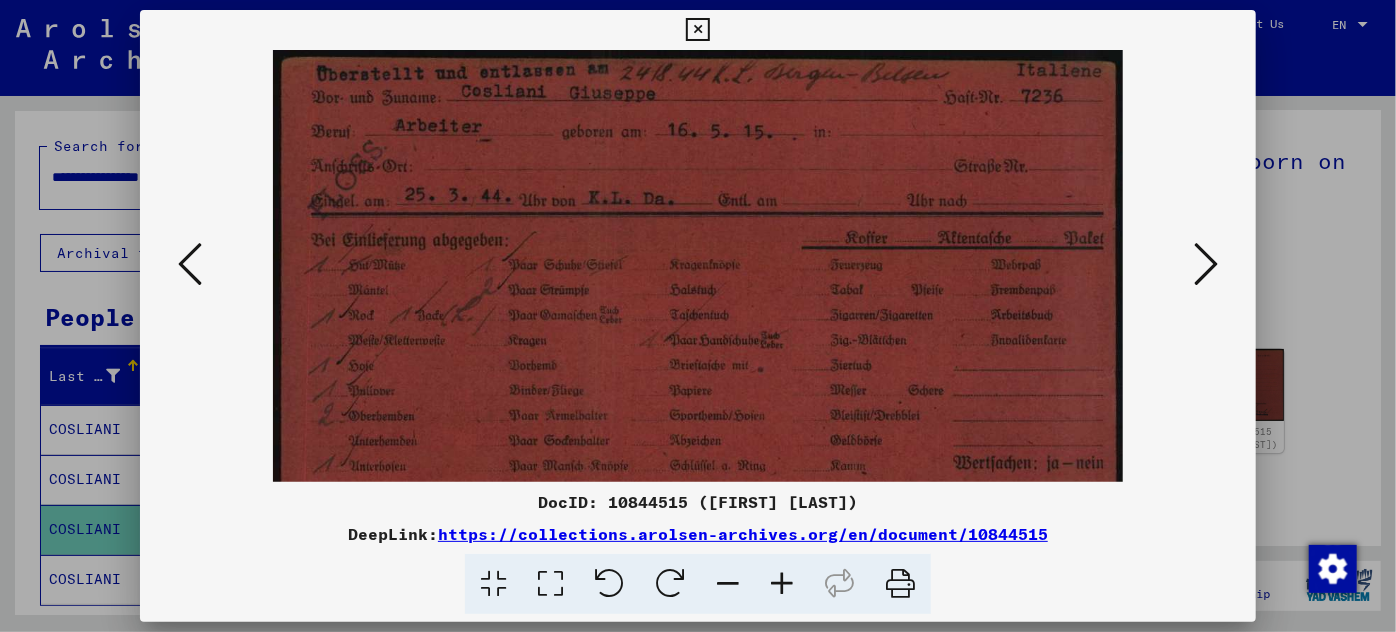 click at bounding box center (782, 584) 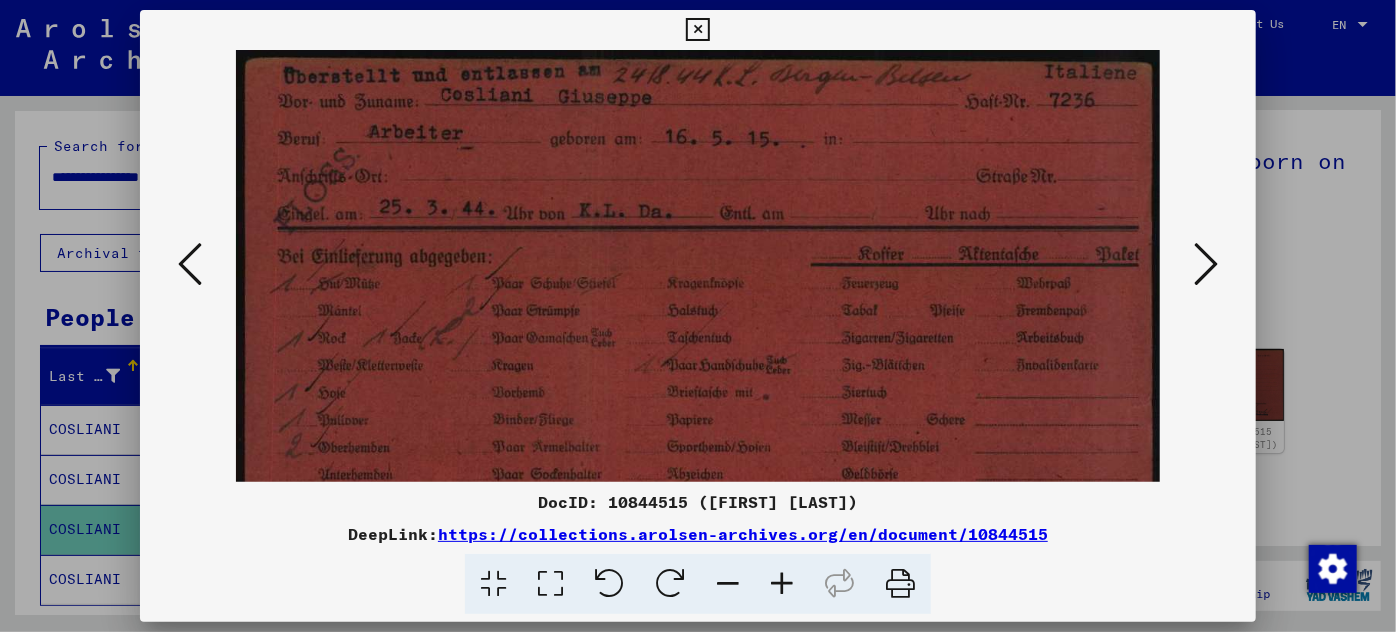 click at bounding box center [782, 584] 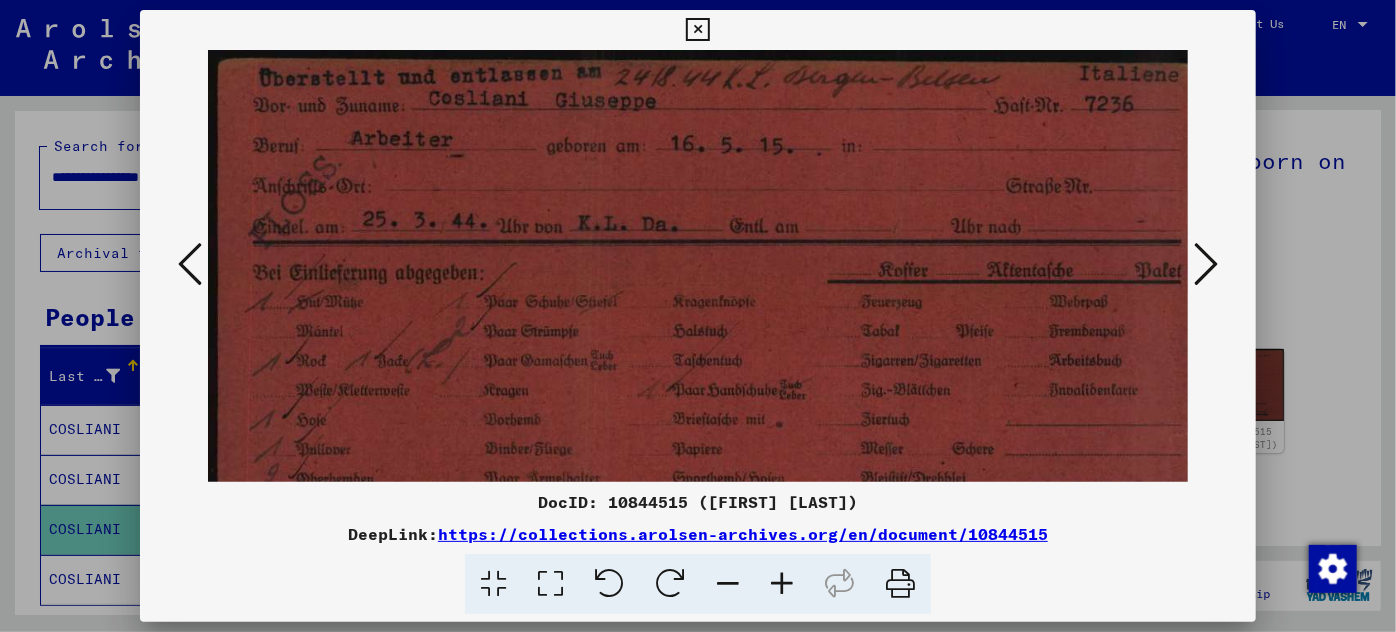 click at bounding box center [782, 584] 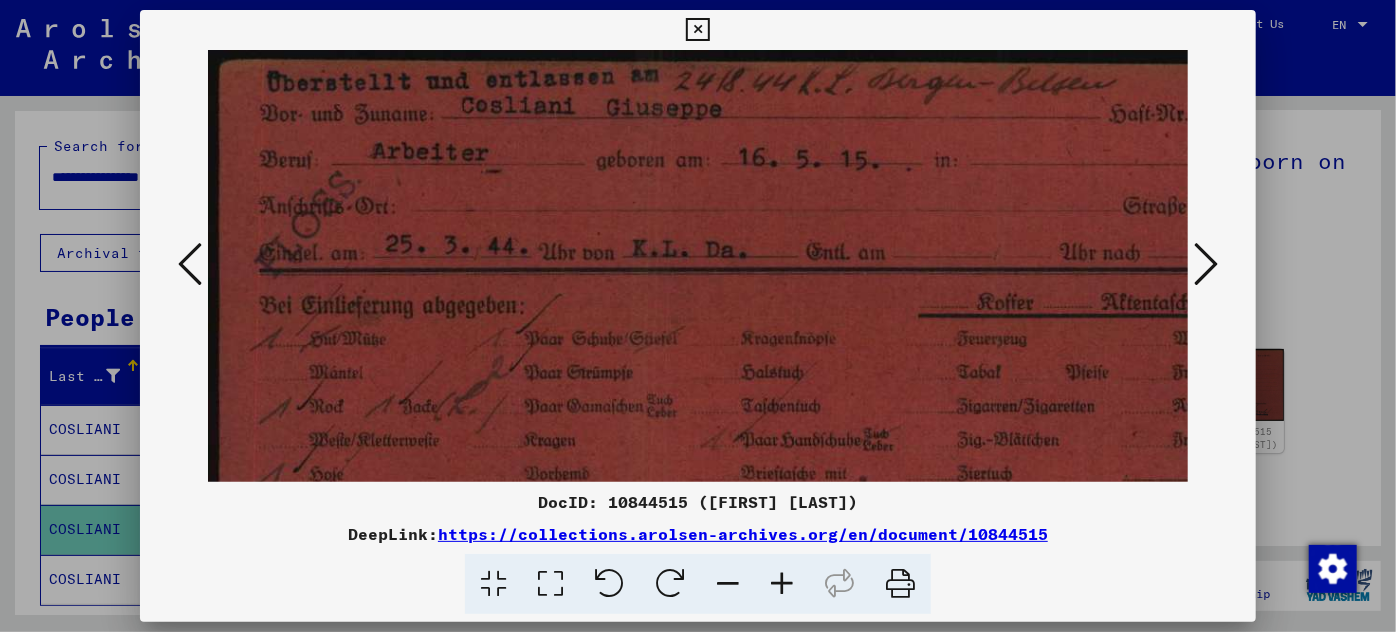 click at bounding box center (782, 584) 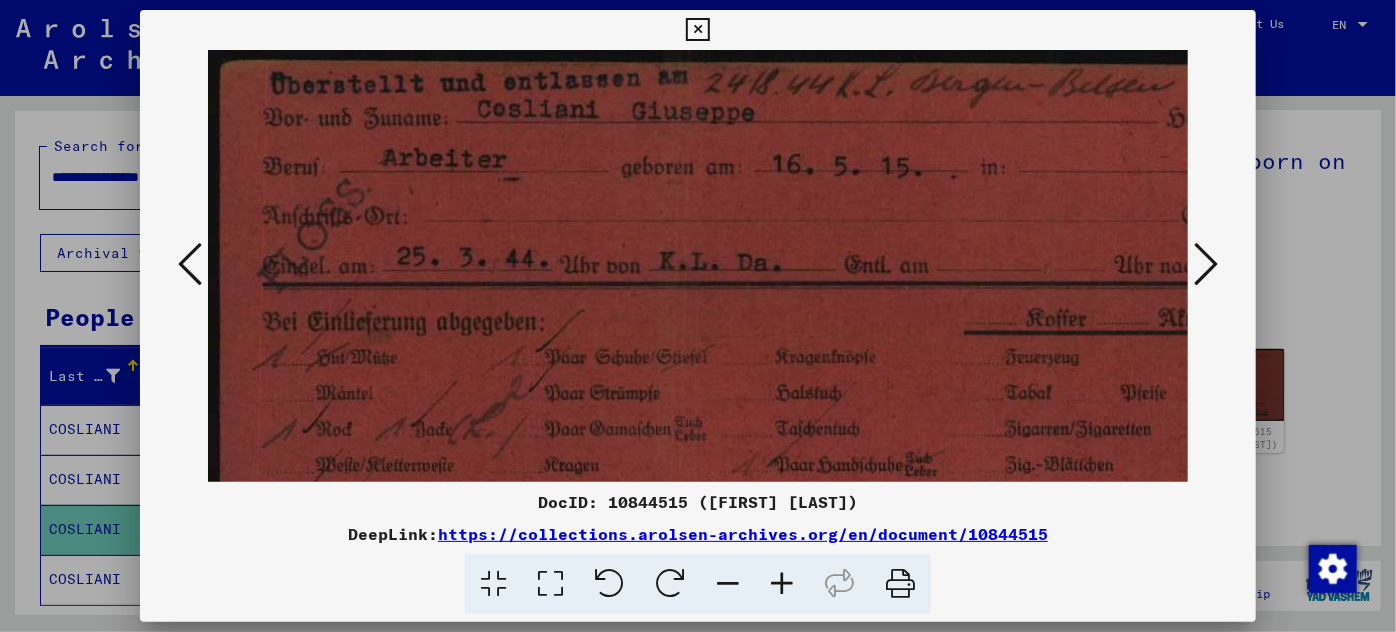 click at bounding box center (782, 584) 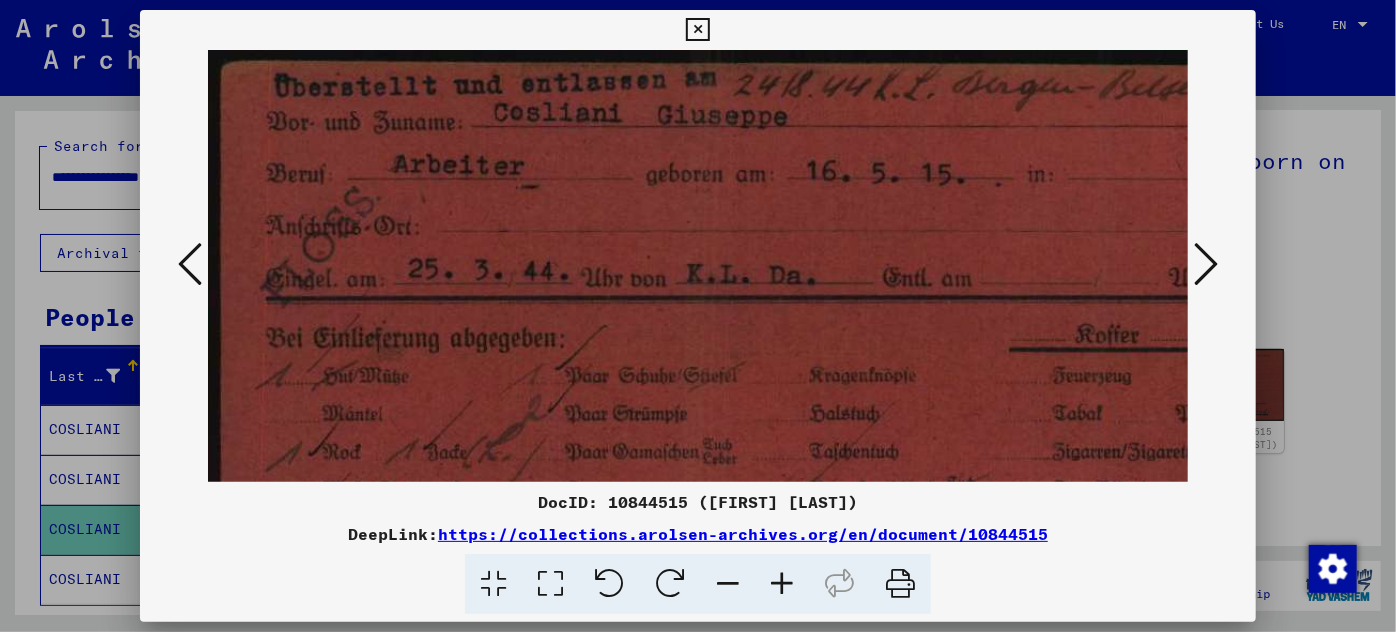 click at bounding box center [782, 584] 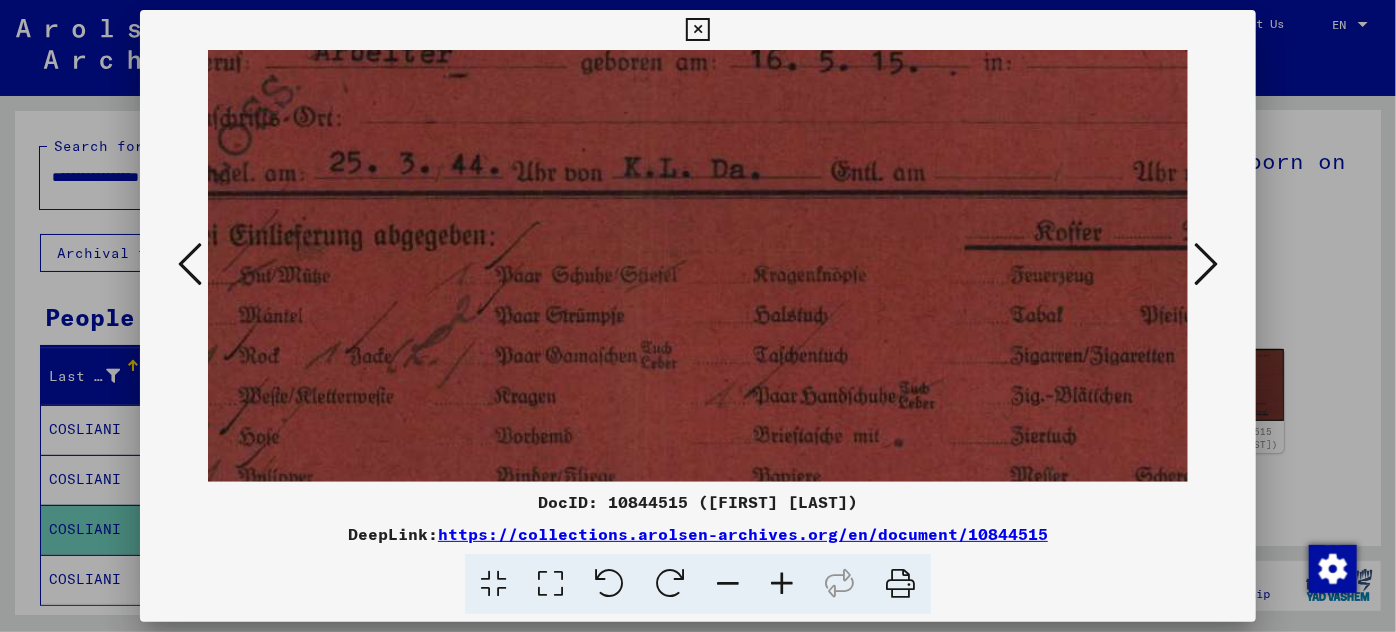 scroll, scrollTop: 126, scrollLeft: 90, axis: both 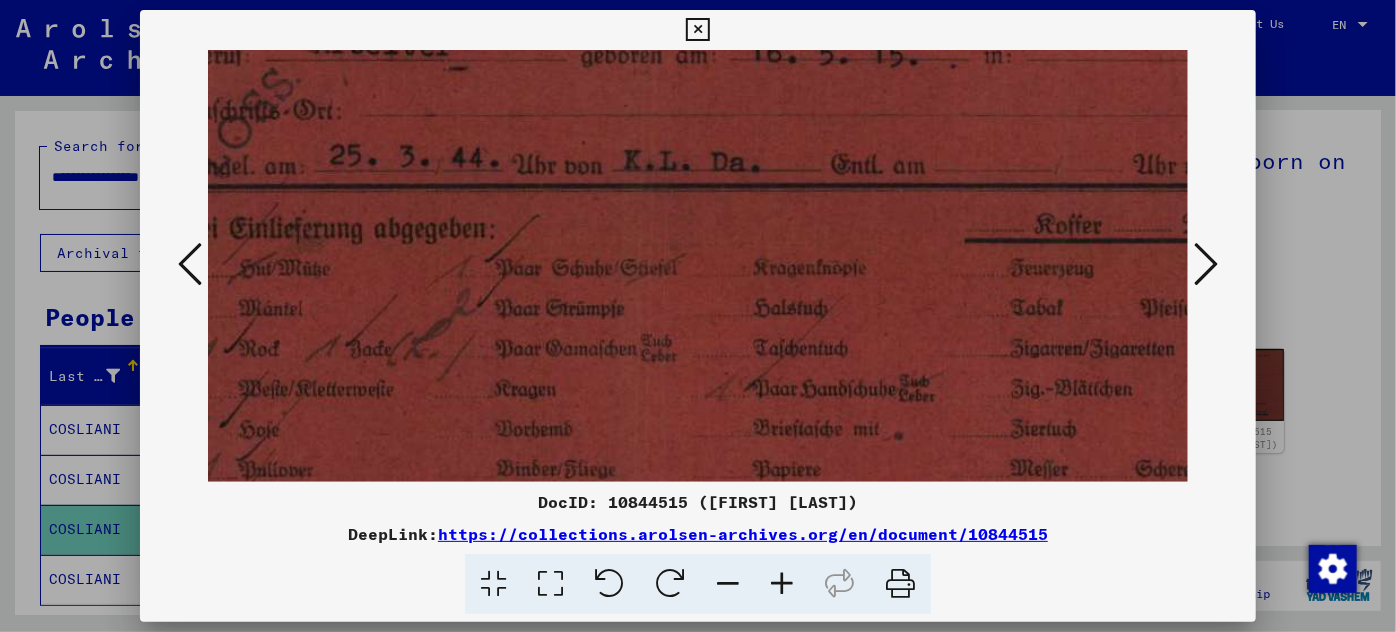 drag, startPoint x: 802, startPoint y: 236, endPoint x: 656, endPoint y: 120, distance: 186.47252 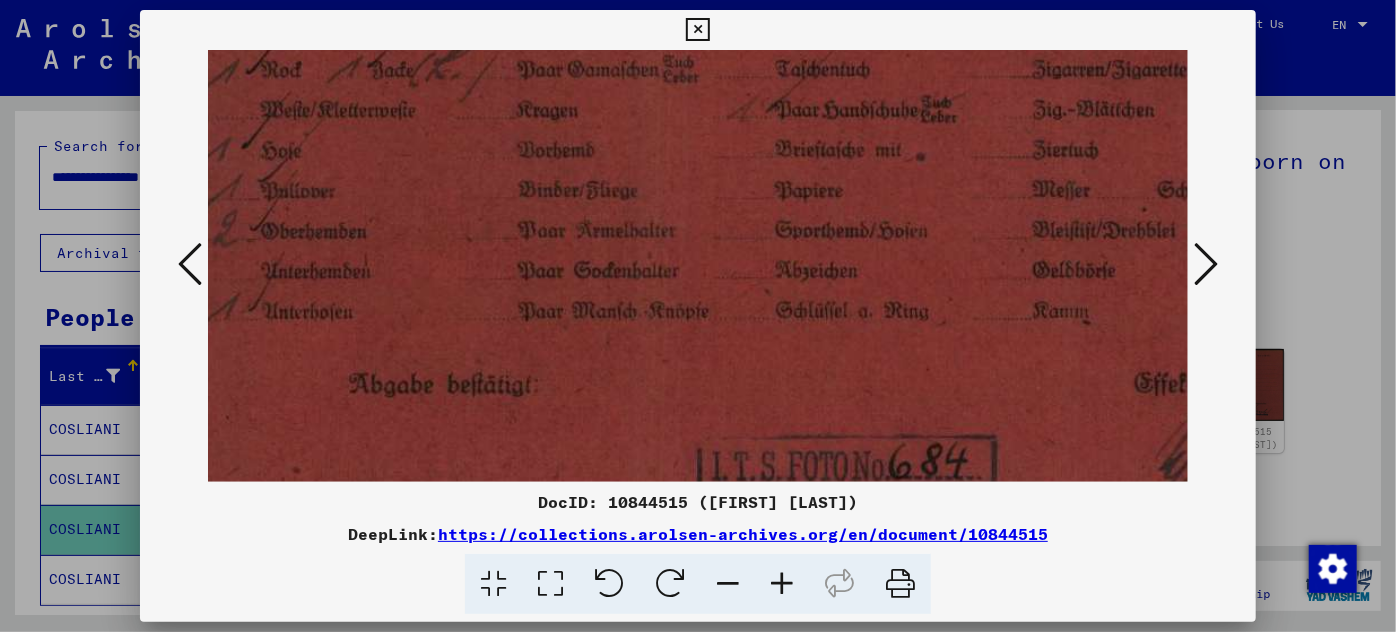 drag, startPoint x: 682, startPoint y: 368, endPoint x: 704, endPoint y: 83, distance: 285.84787 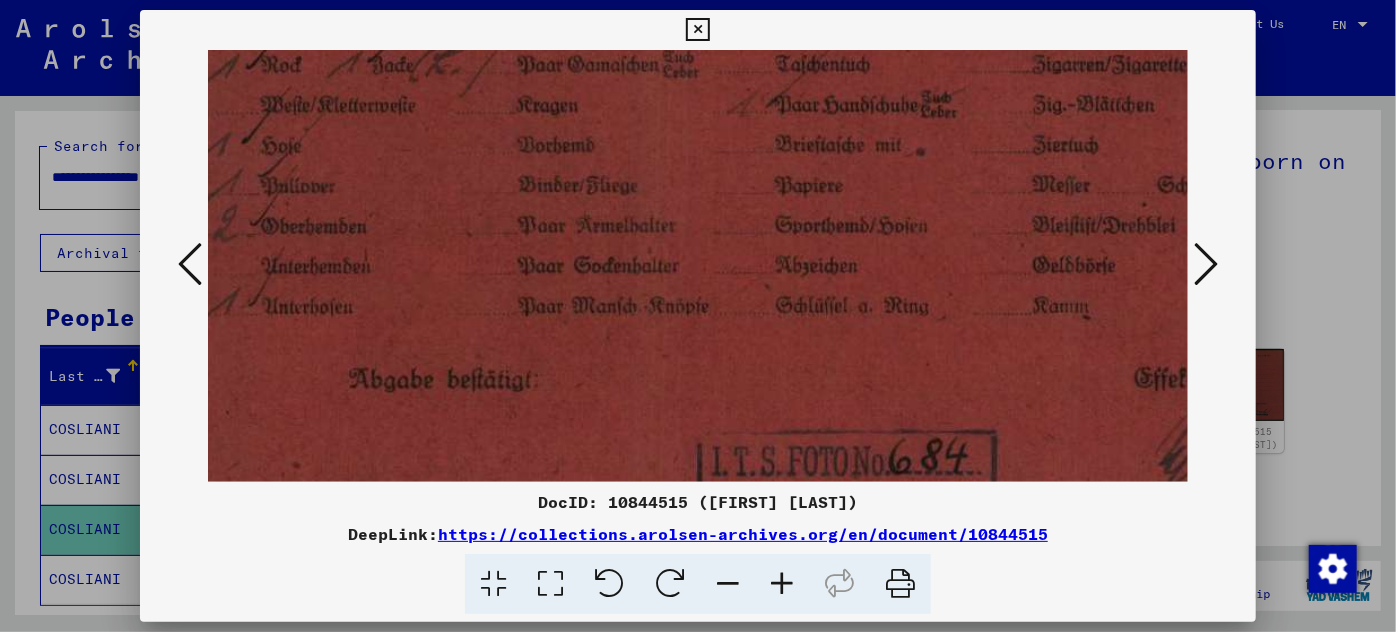 click at bounding box center [1206, 264] 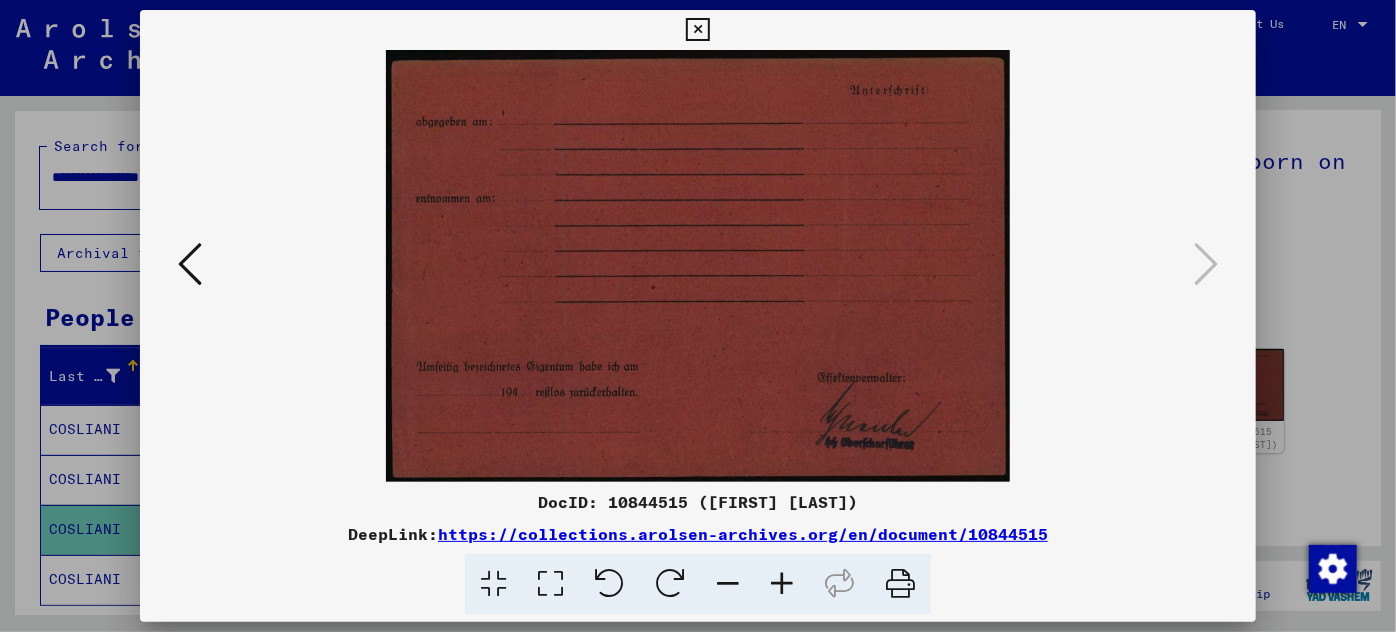 click at bounding box center (698, 316) 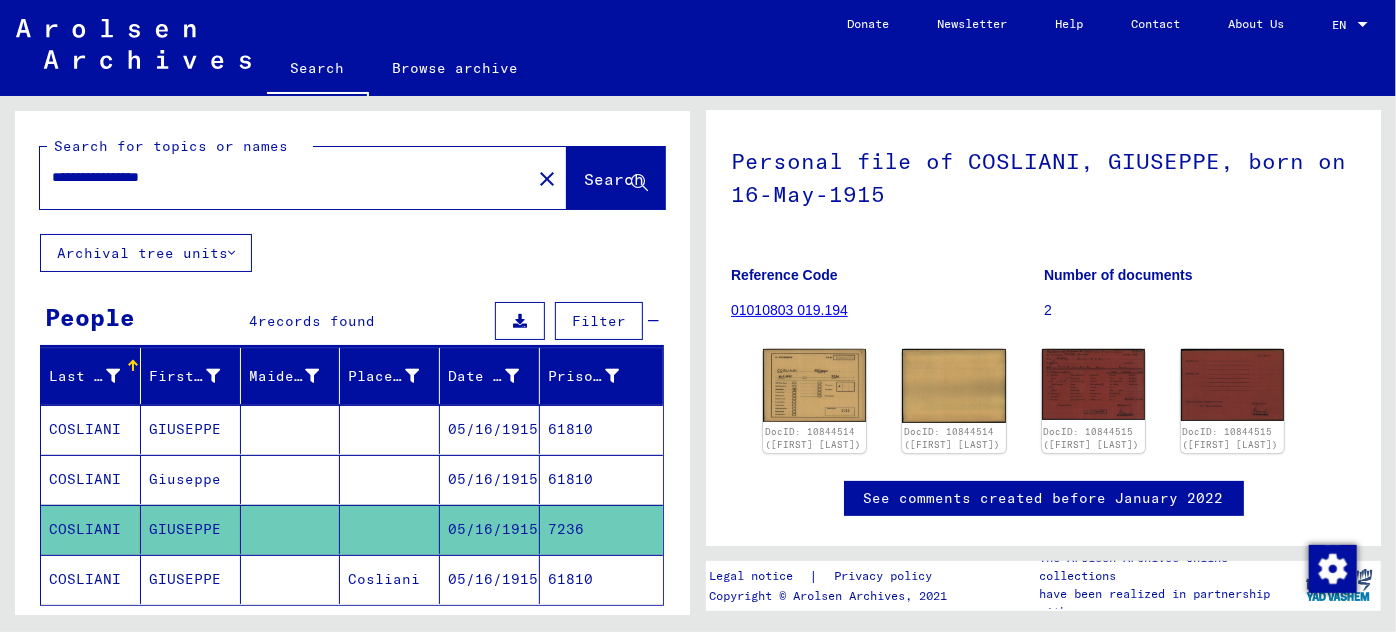 click on "05/16/1915" 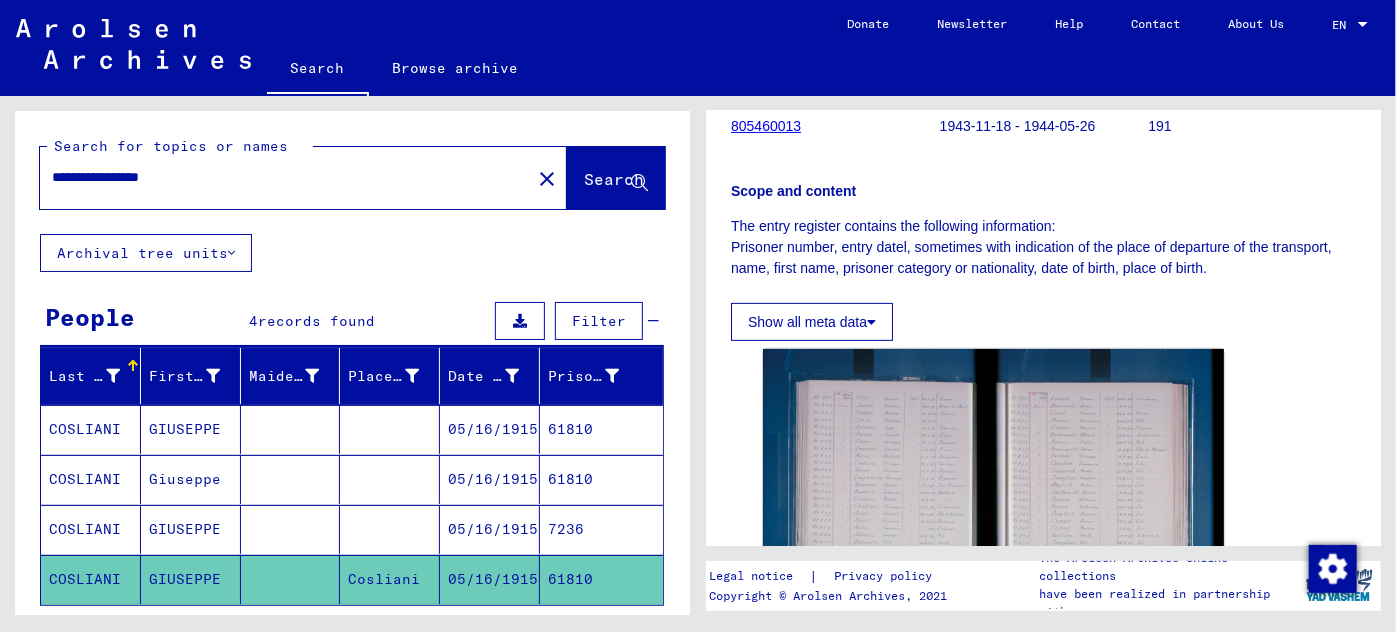 scroll, scrollTop: 272, scrollLeft: 0, axis: vertical 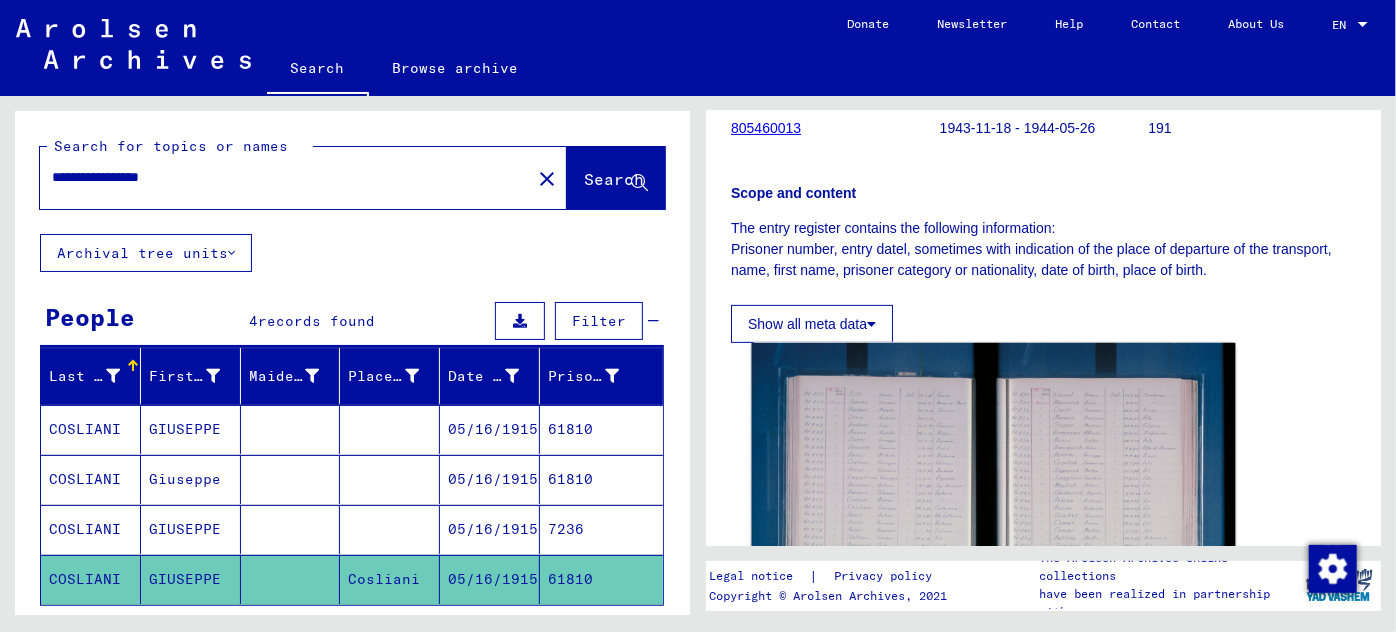 click 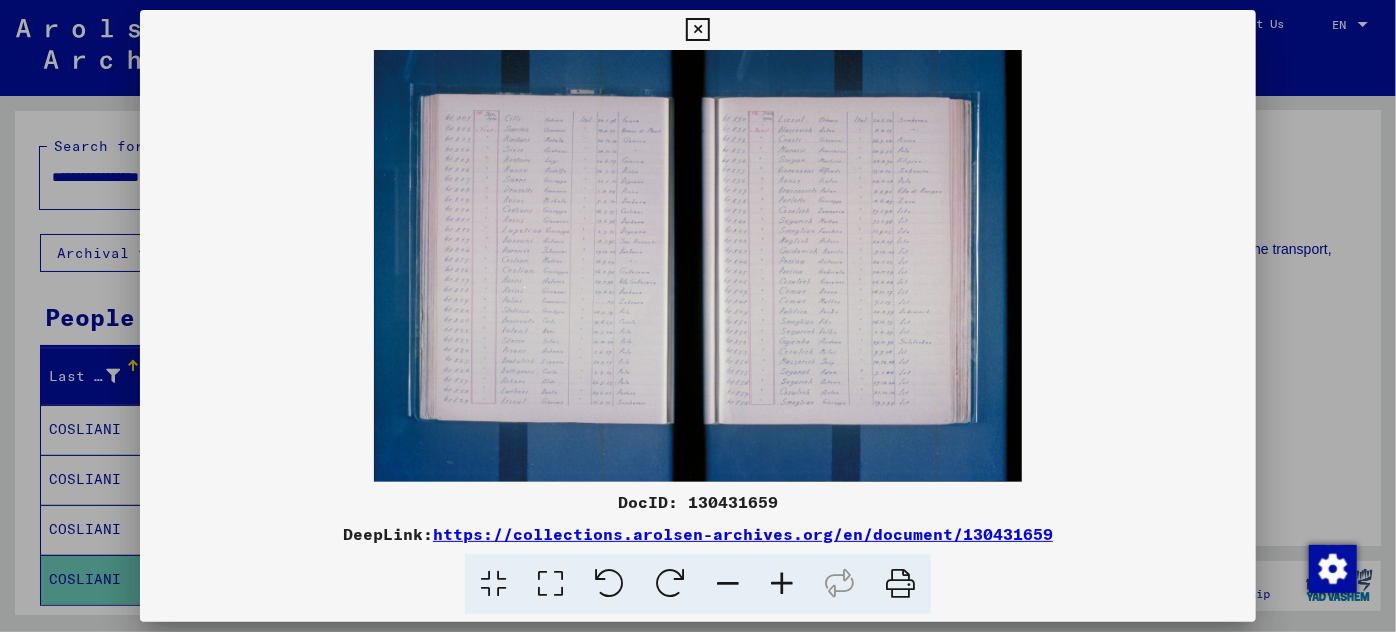 click at bounding box center [782, 584] 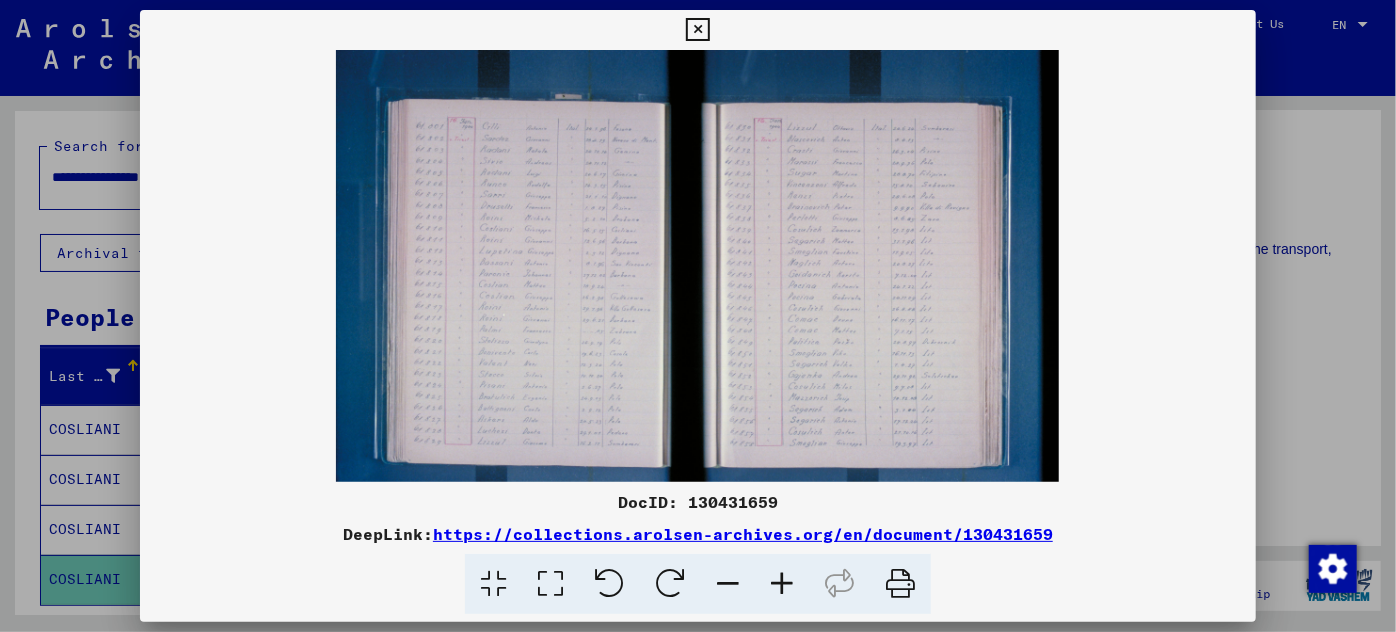 click at bounding box center [782, 584] 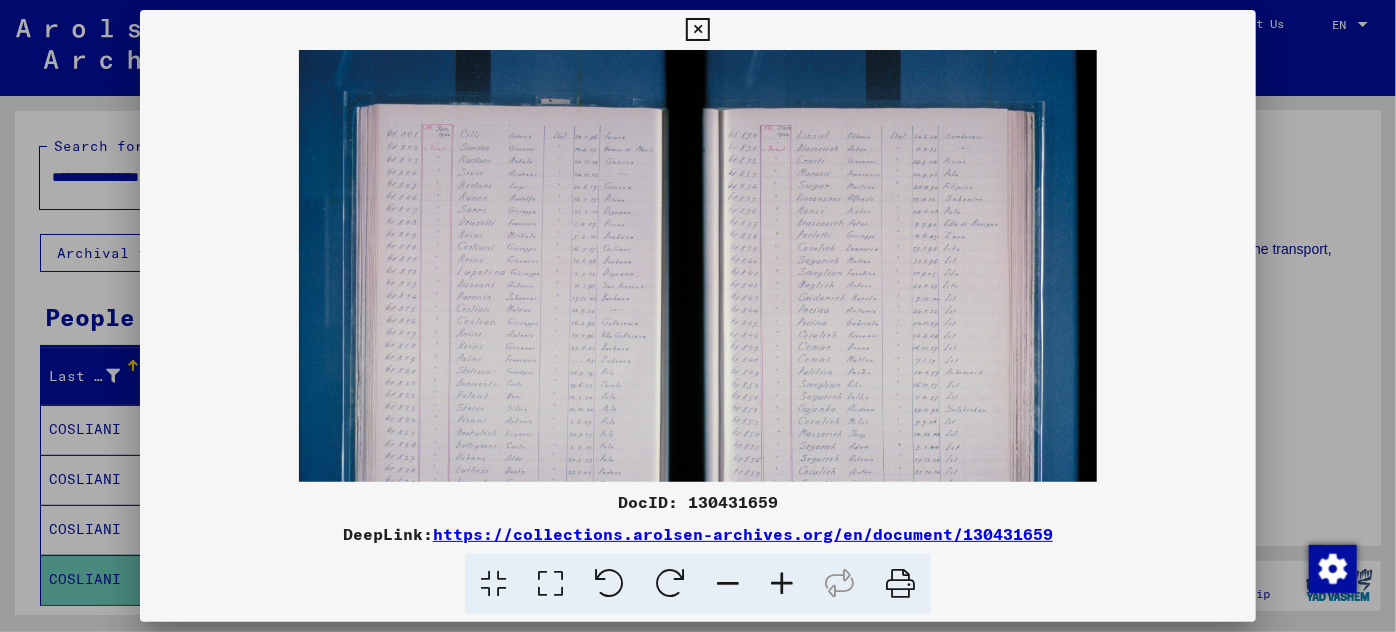 click at bounding box center [782, 584] 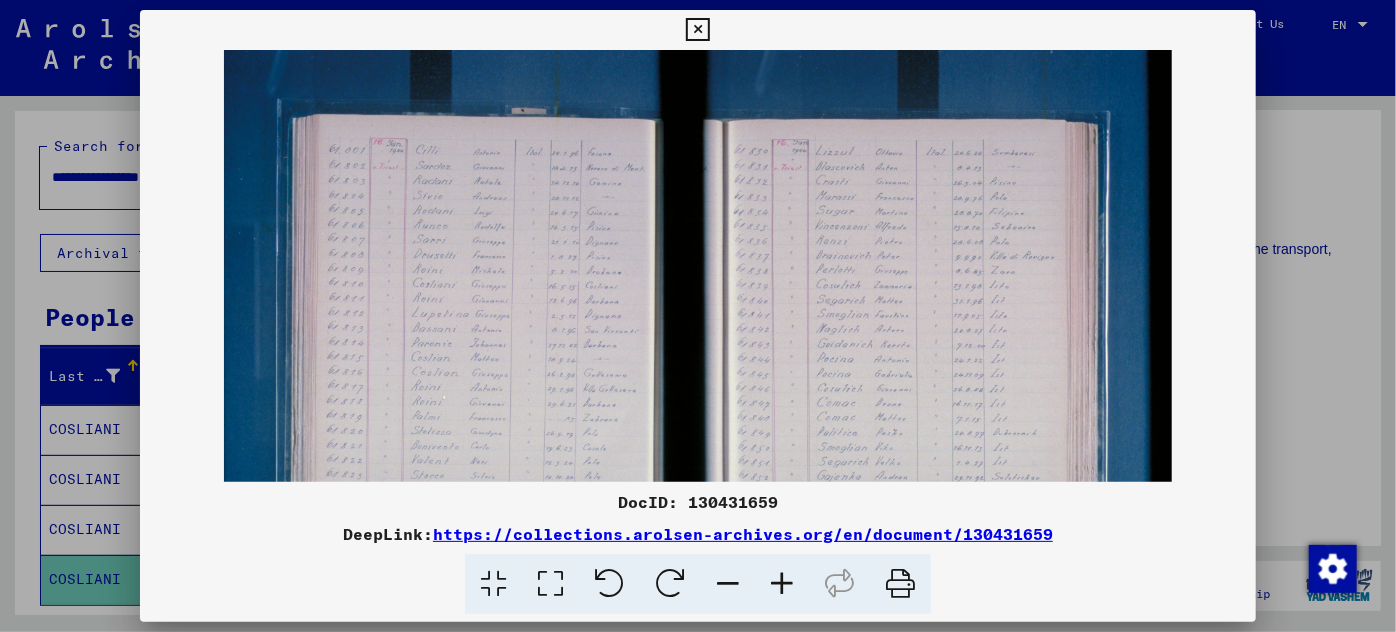 click at bounding box center [782, 584] 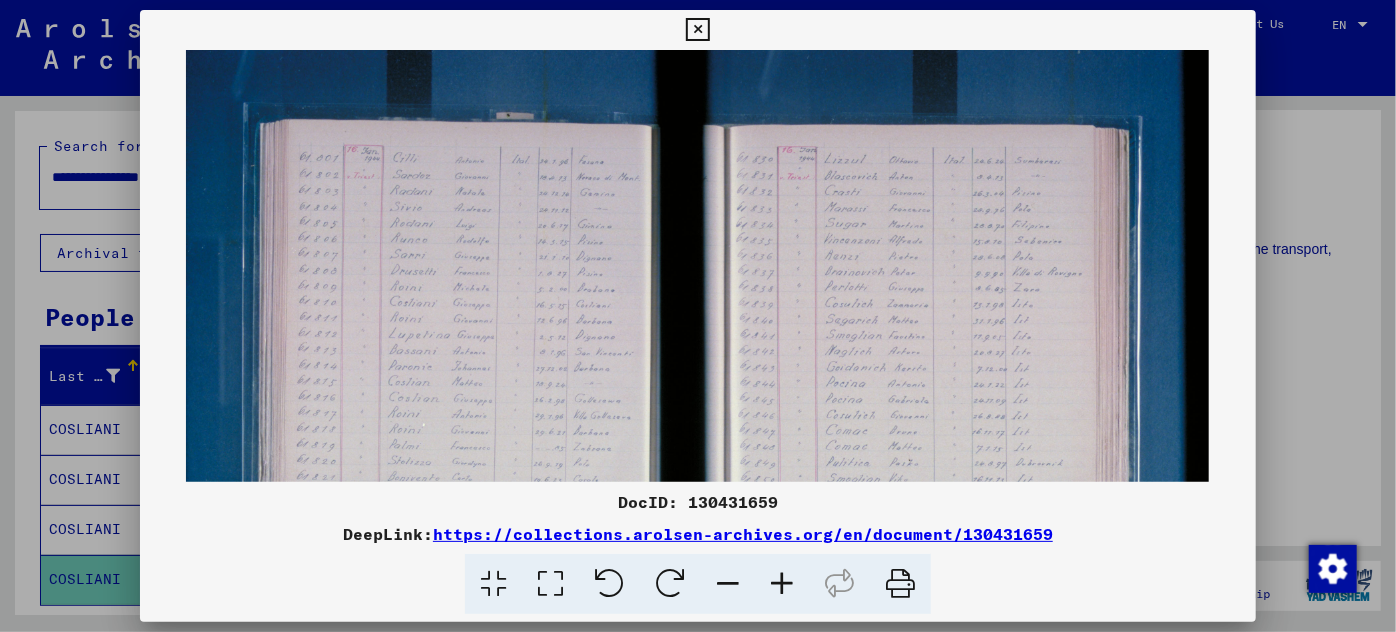 click at bounding box center [782, 584] 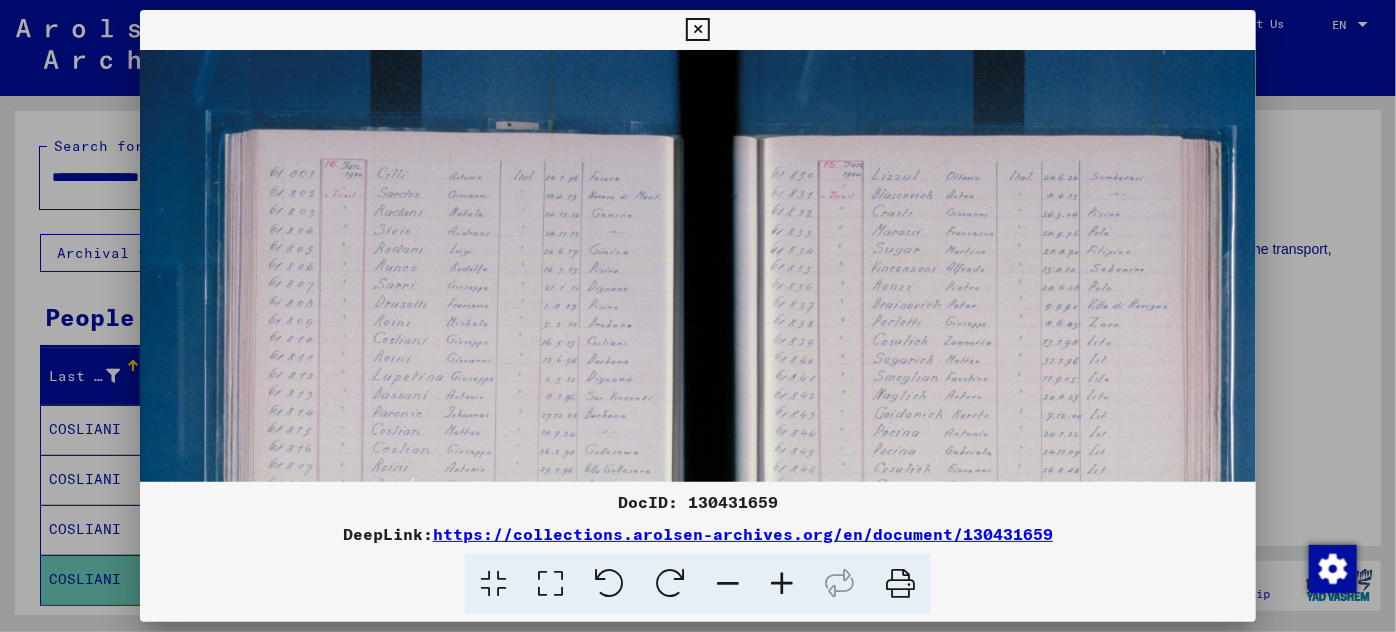 click at bounding box center [782, 584] 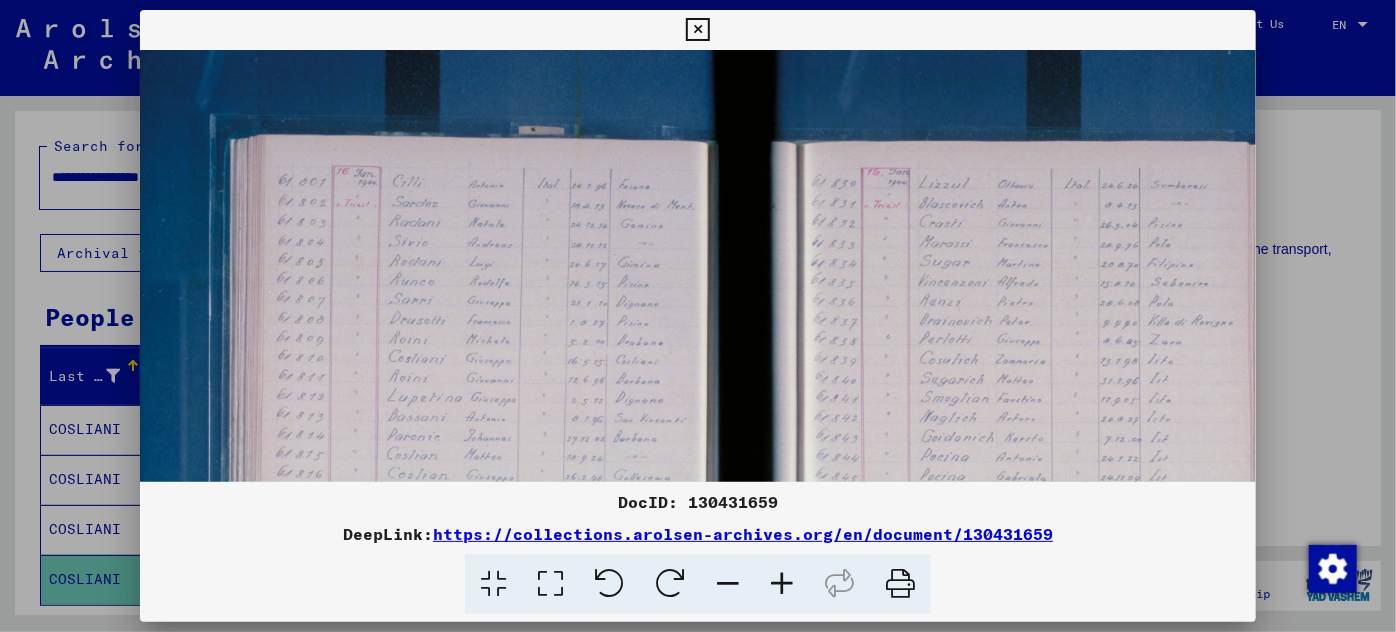 click at bounding box center [782, 584] 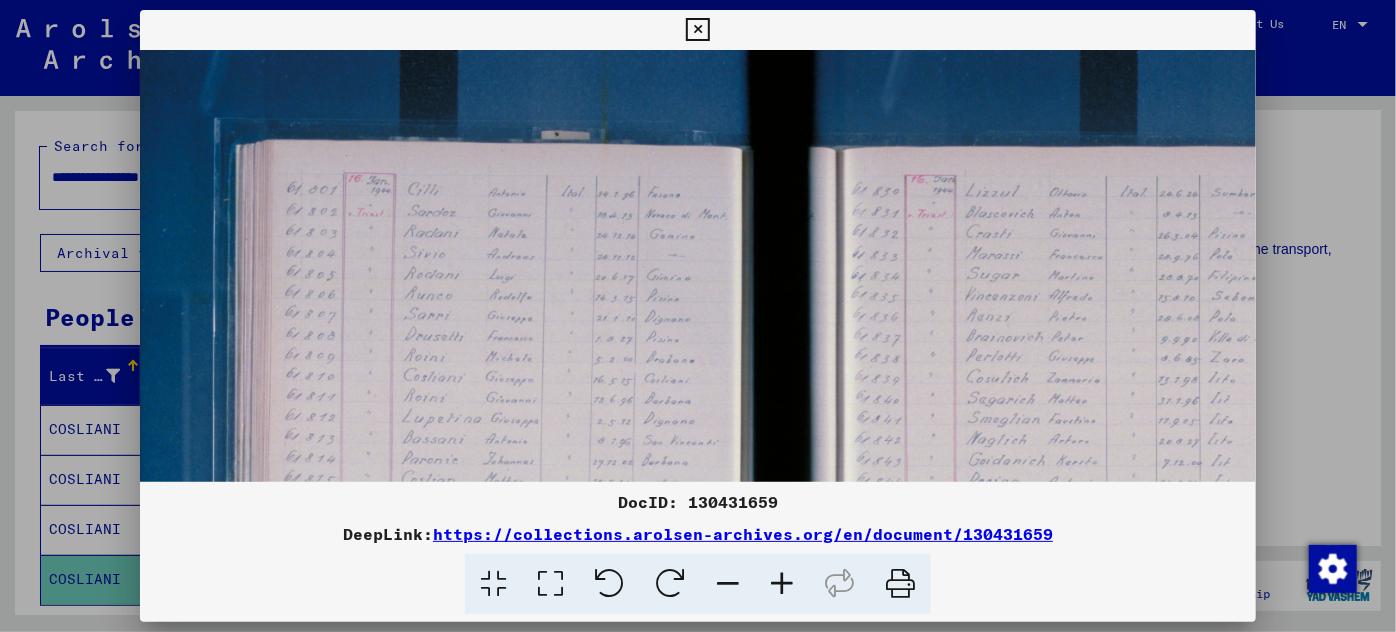 click at bounding box center [782, 584] 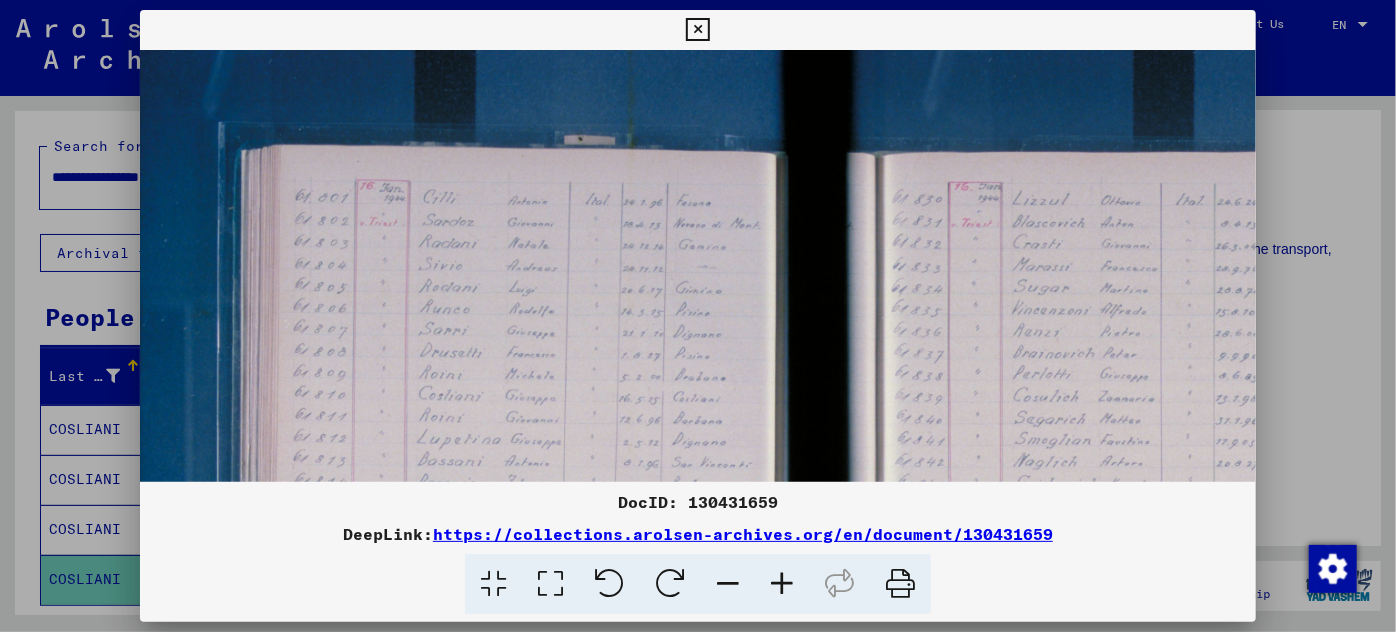 click at bounding box center [782, 584] 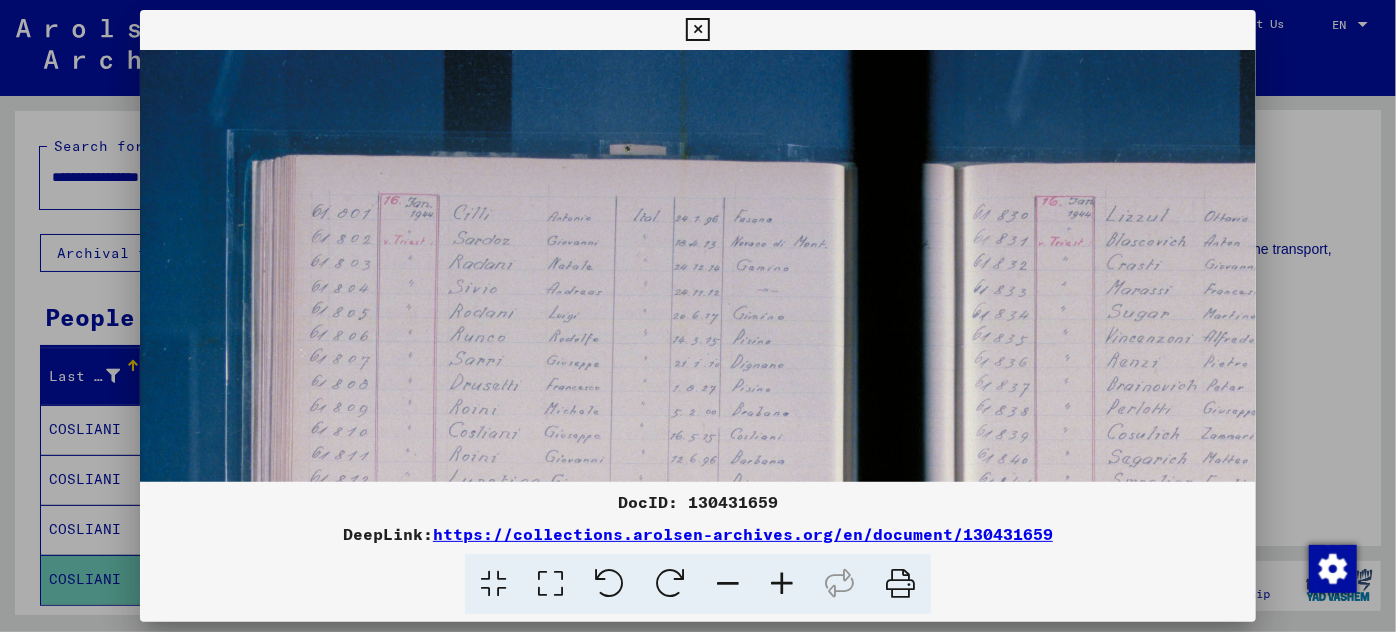 click at bounding box center [782, 584] 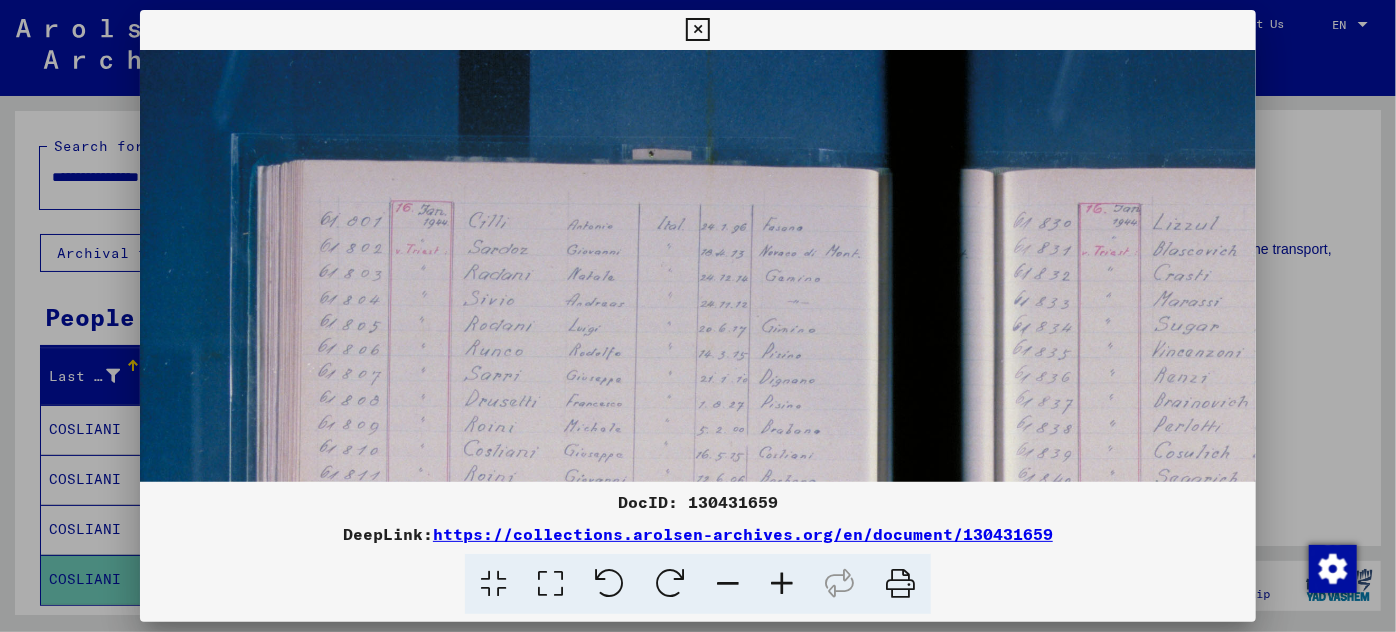 click at bounding box center [782, 584] 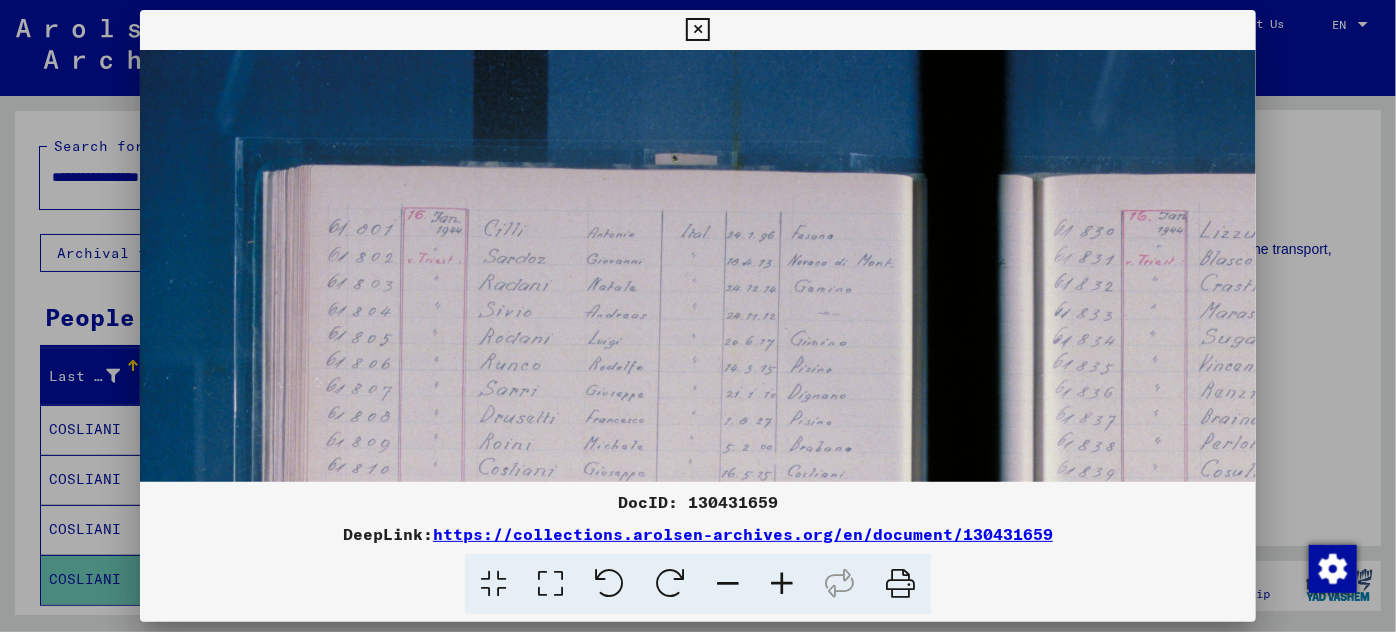 click at bounding box center [782, 584] 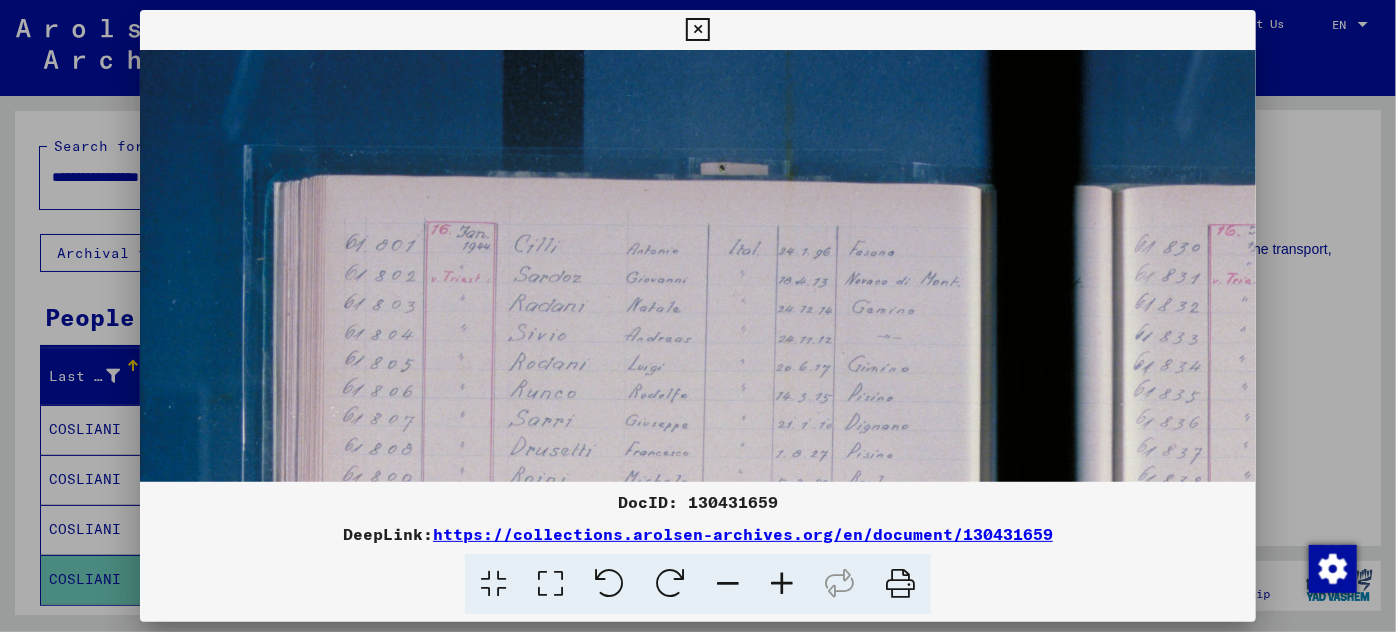 click at bounding box center (782, 584) 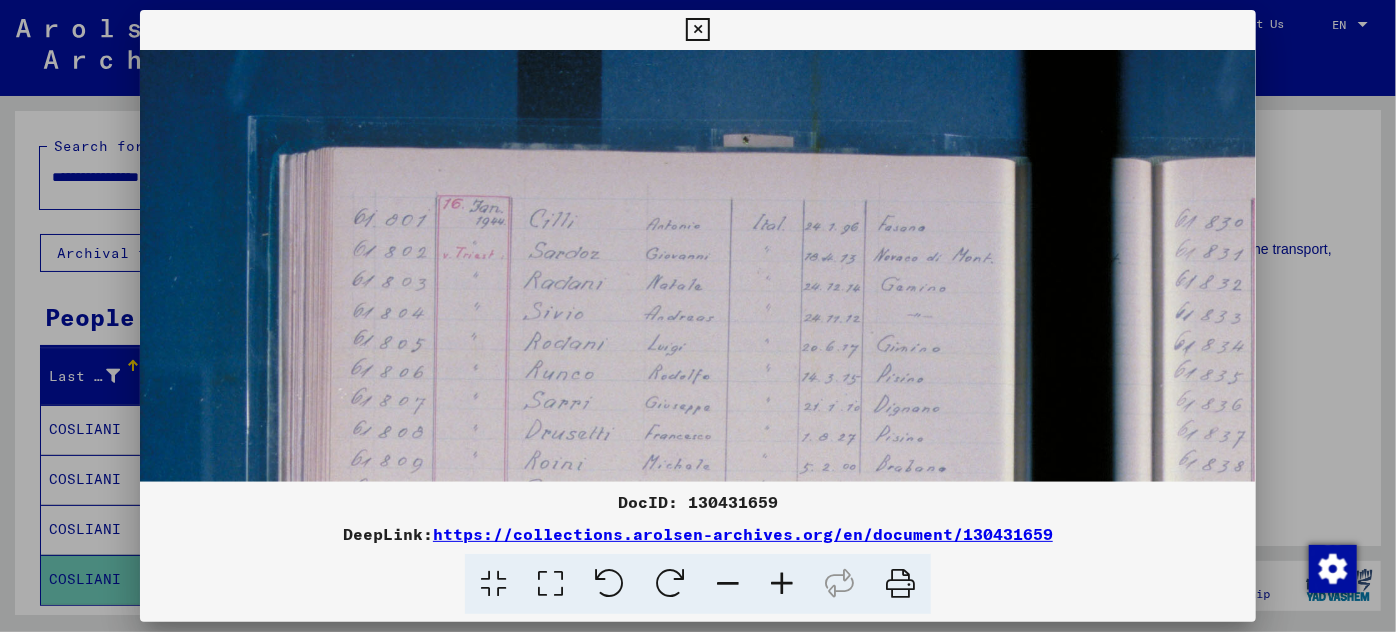 scroll, scrollTop: 176, scrollLeft: 21, axis: both 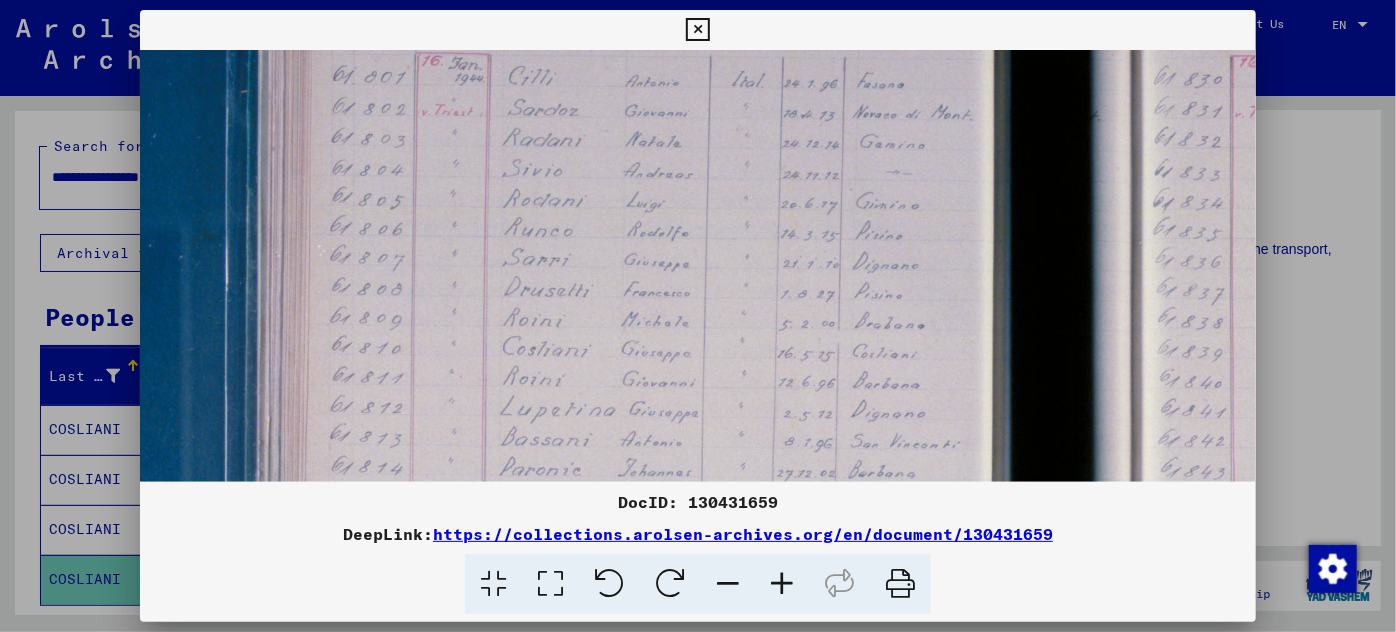 drag, startPoint x: 480, startPoint y: 434, endPoint x: 459, endPoint y: 258, distance: 177.24841 